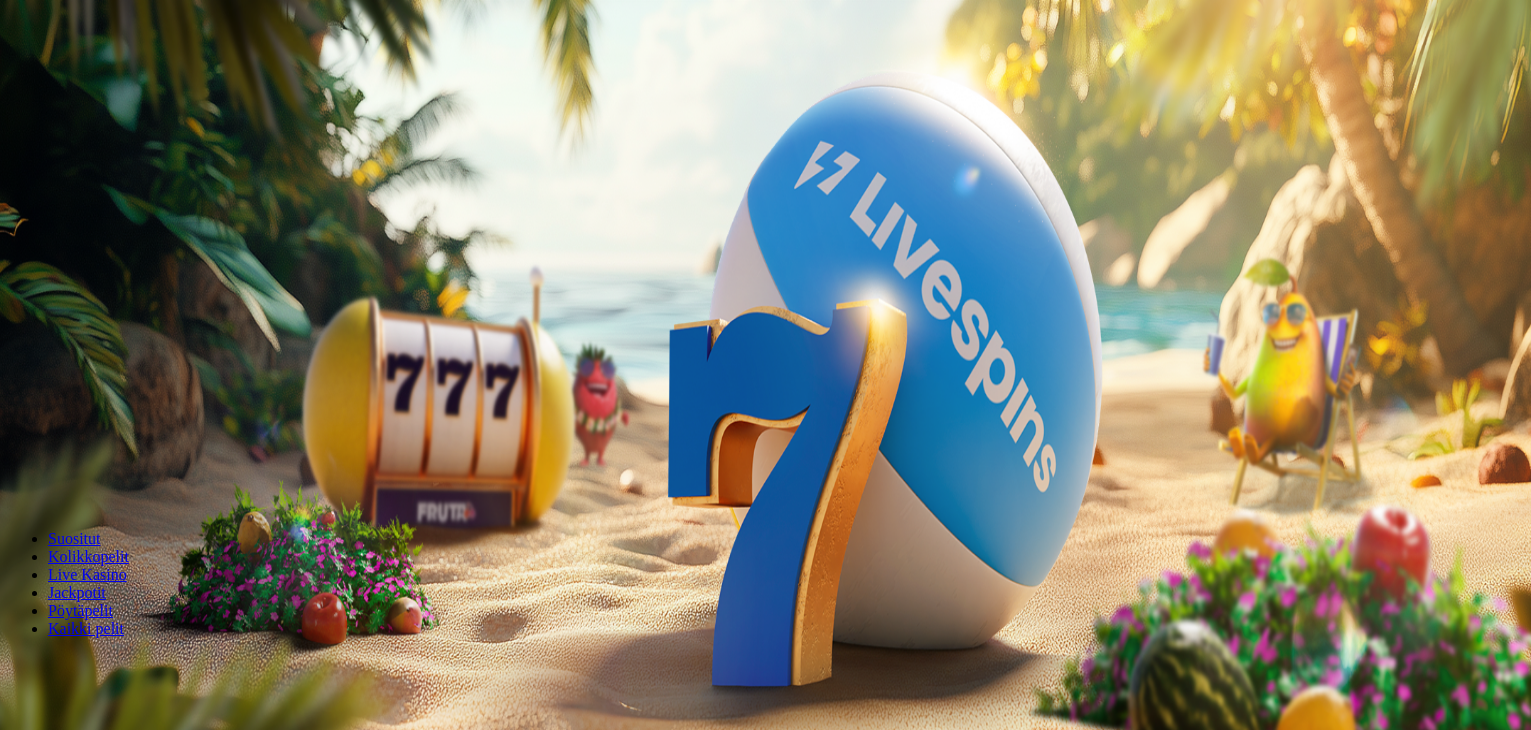 scroll, scrollTop: 0, scrollLeft: 0, axis: both 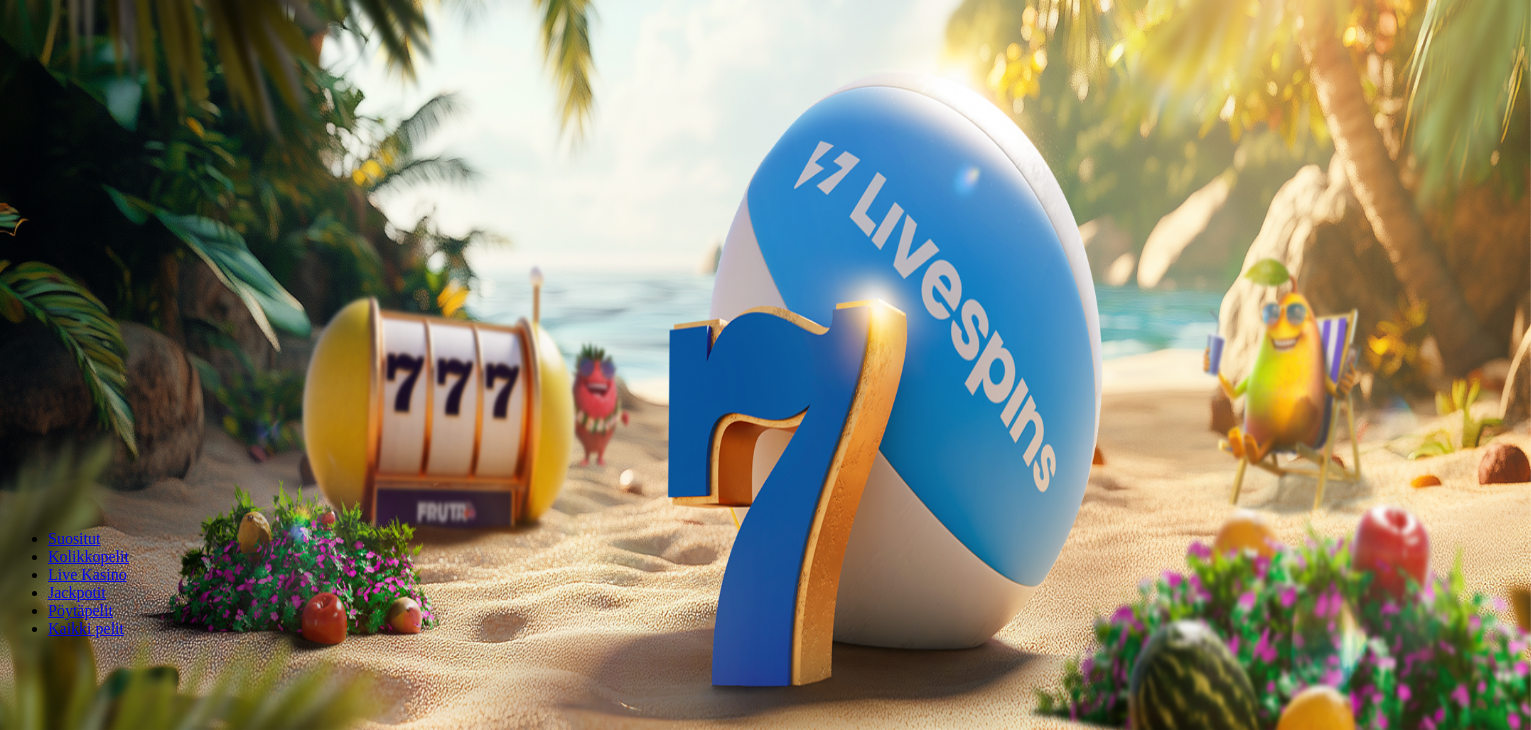 click on "€50" at bounding box center (221, 302) 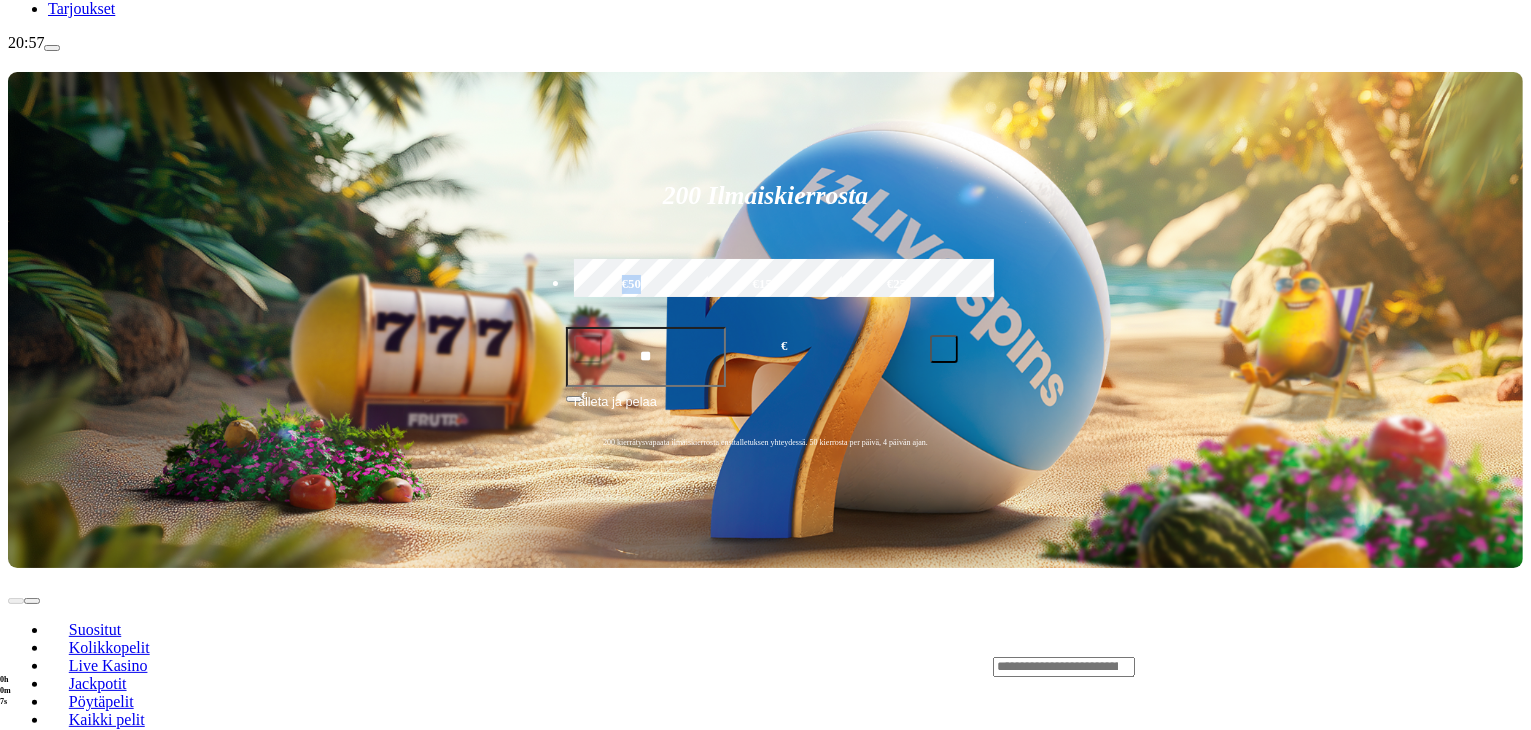scroll, scrollTop: 324, scrollLeft: 0, axis: vertical 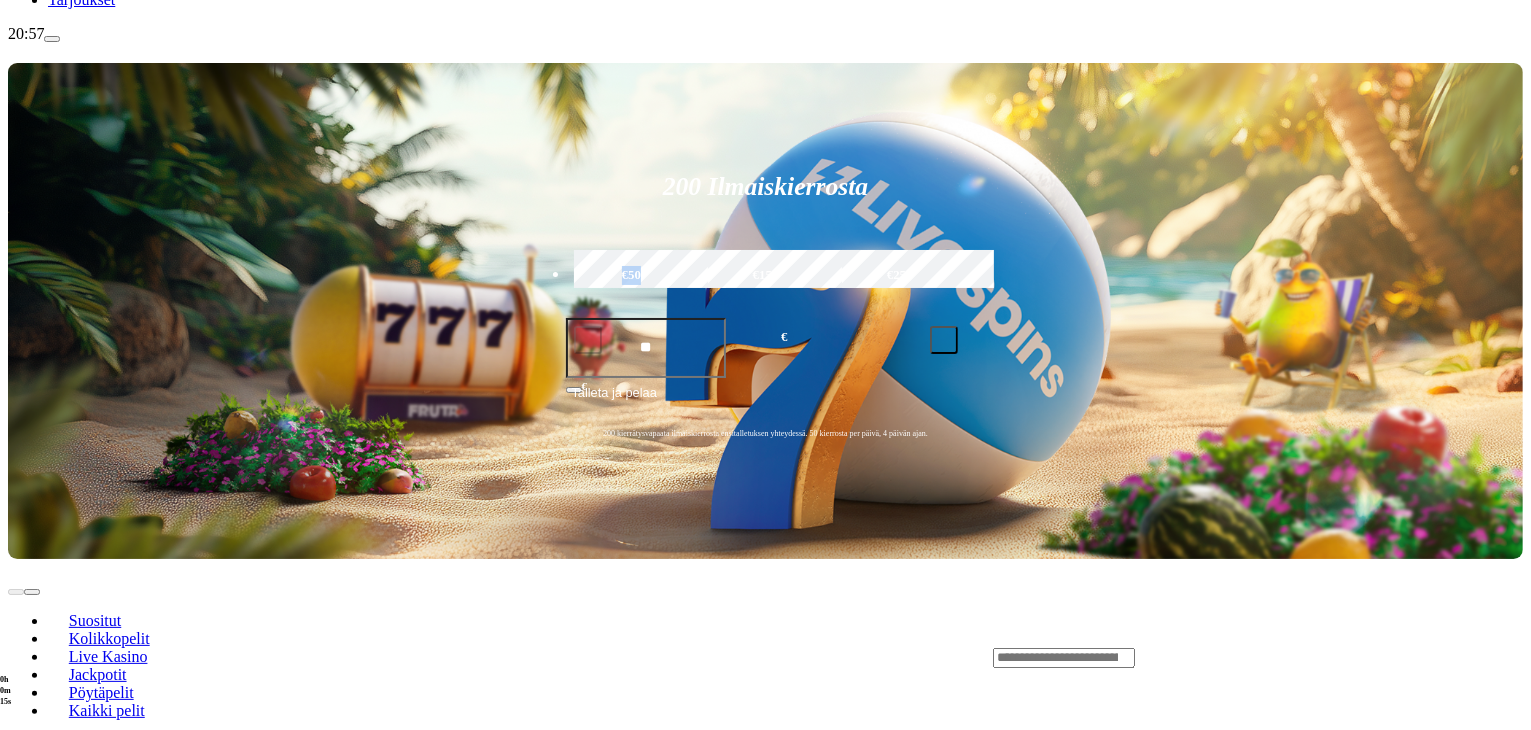 click on "Pelaa nyt" at bounding box center (77, 1162) 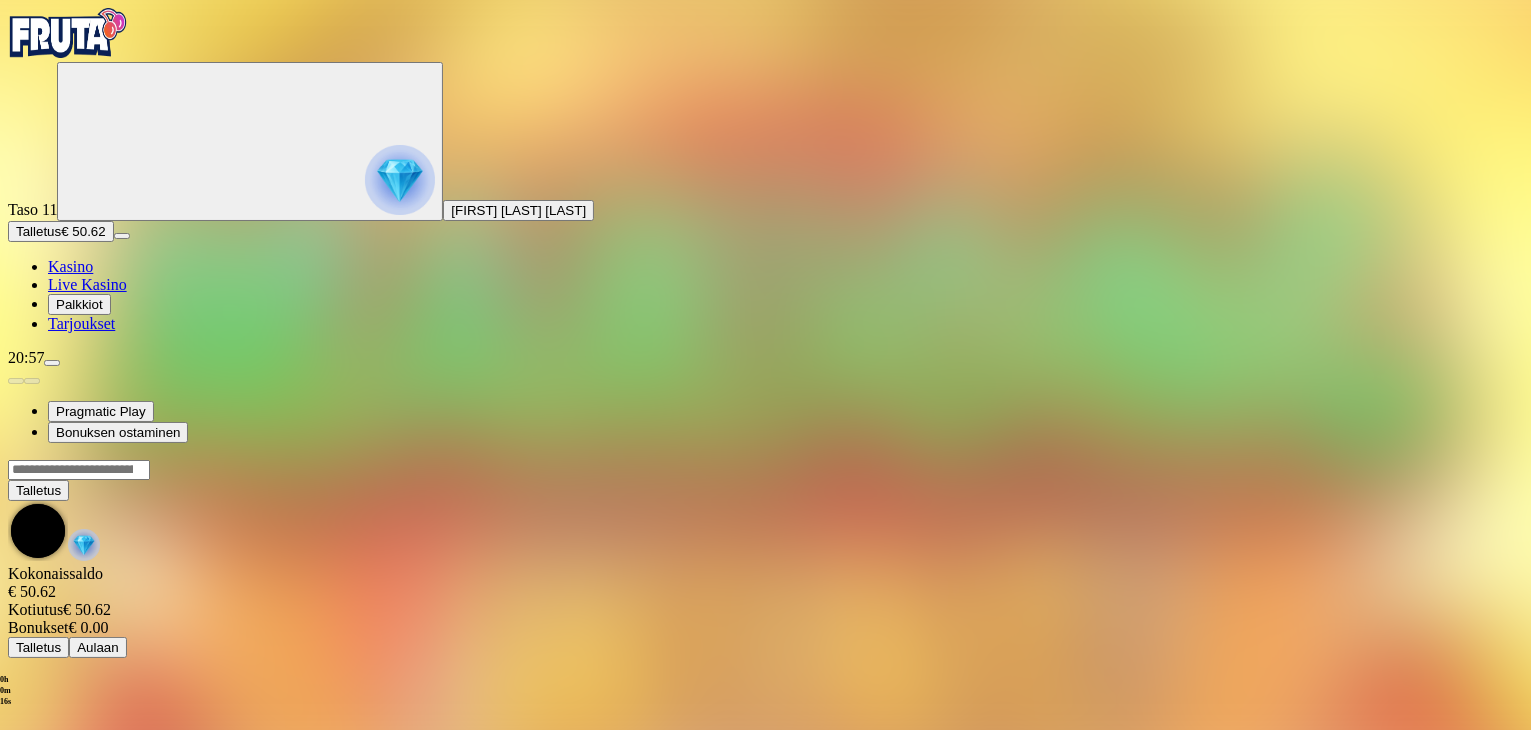 scroll, scrollTop: 0, scrollLeft: 0, axis: both 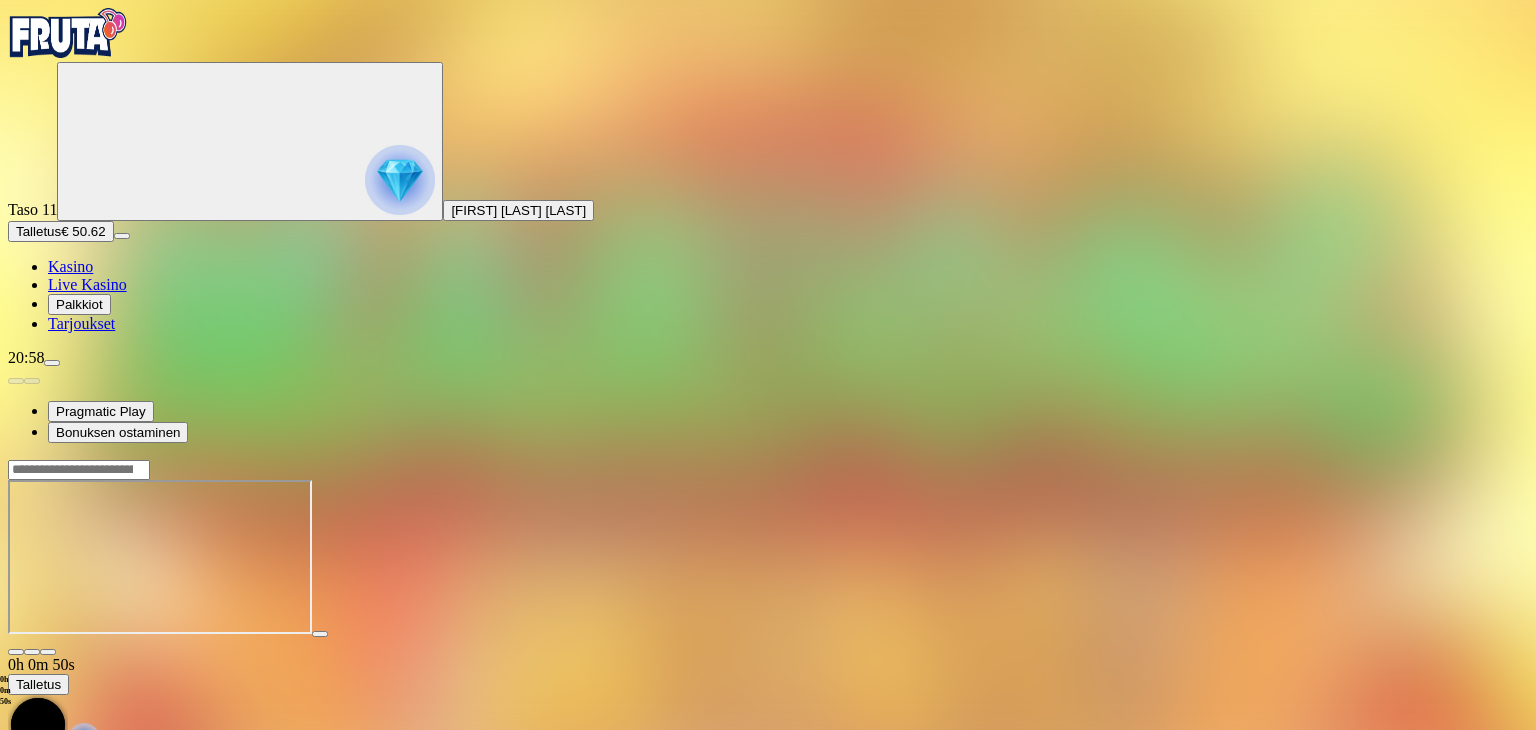 click on "Palkkiot" at bounding box center (79, 304) 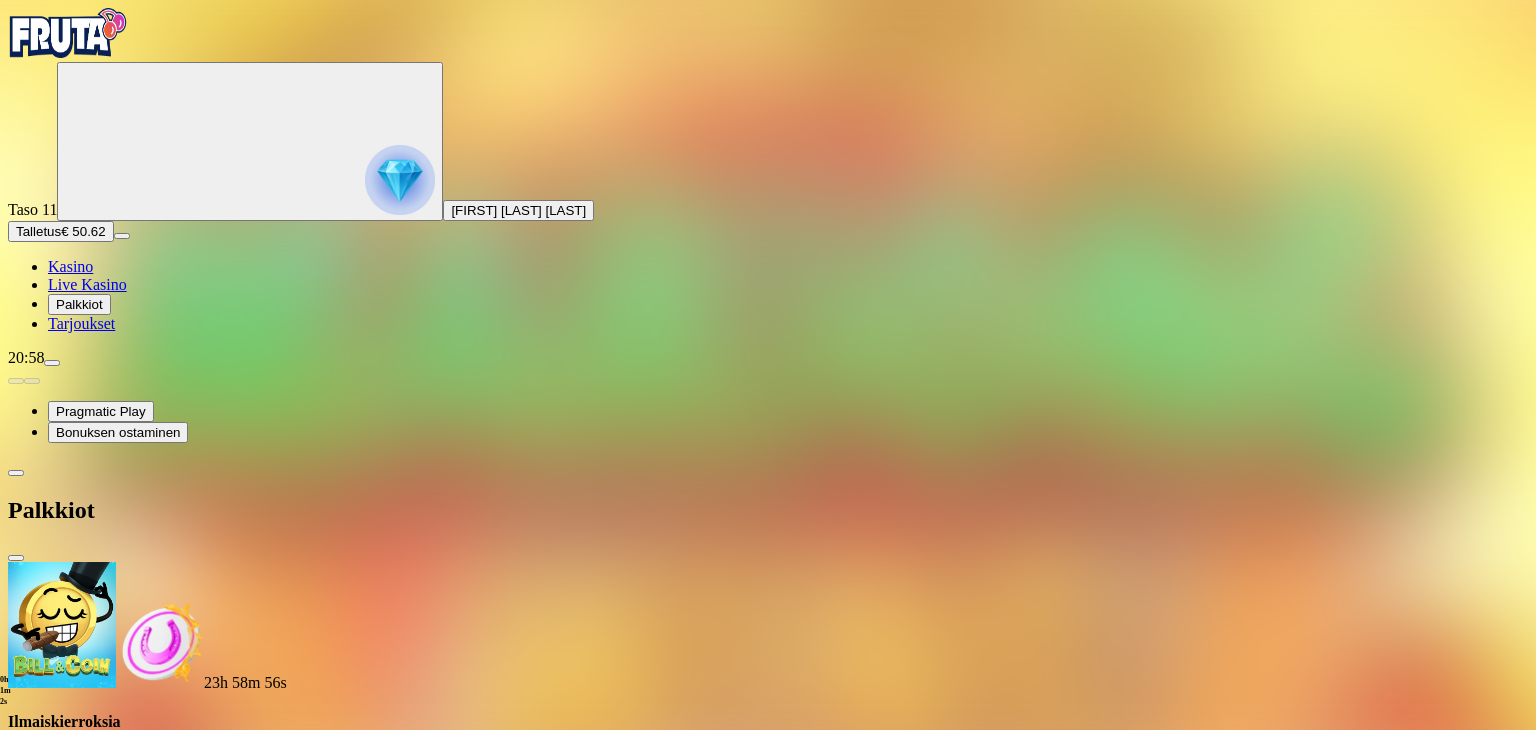 click at bounding box center (88, 801) 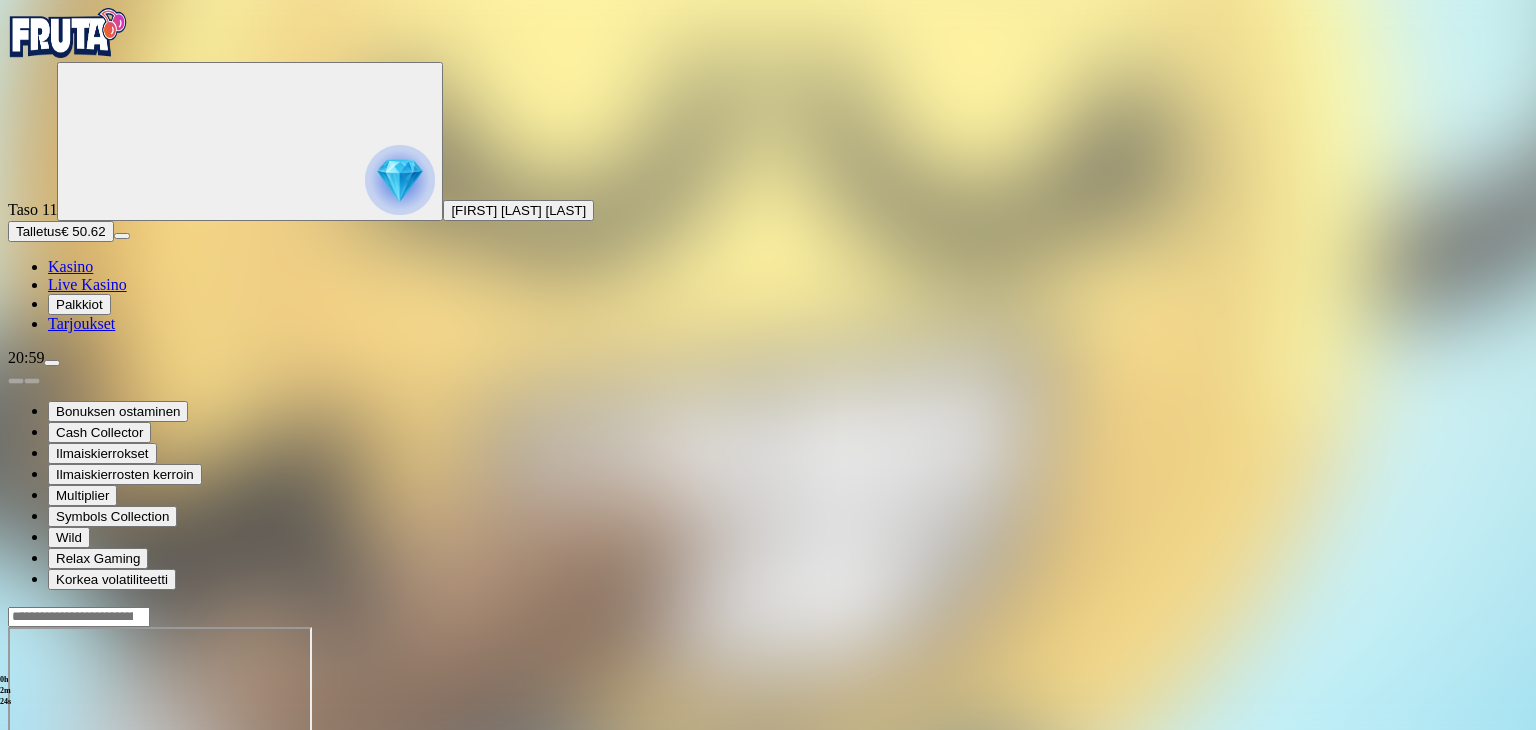 click at bounding box center [16, 799] 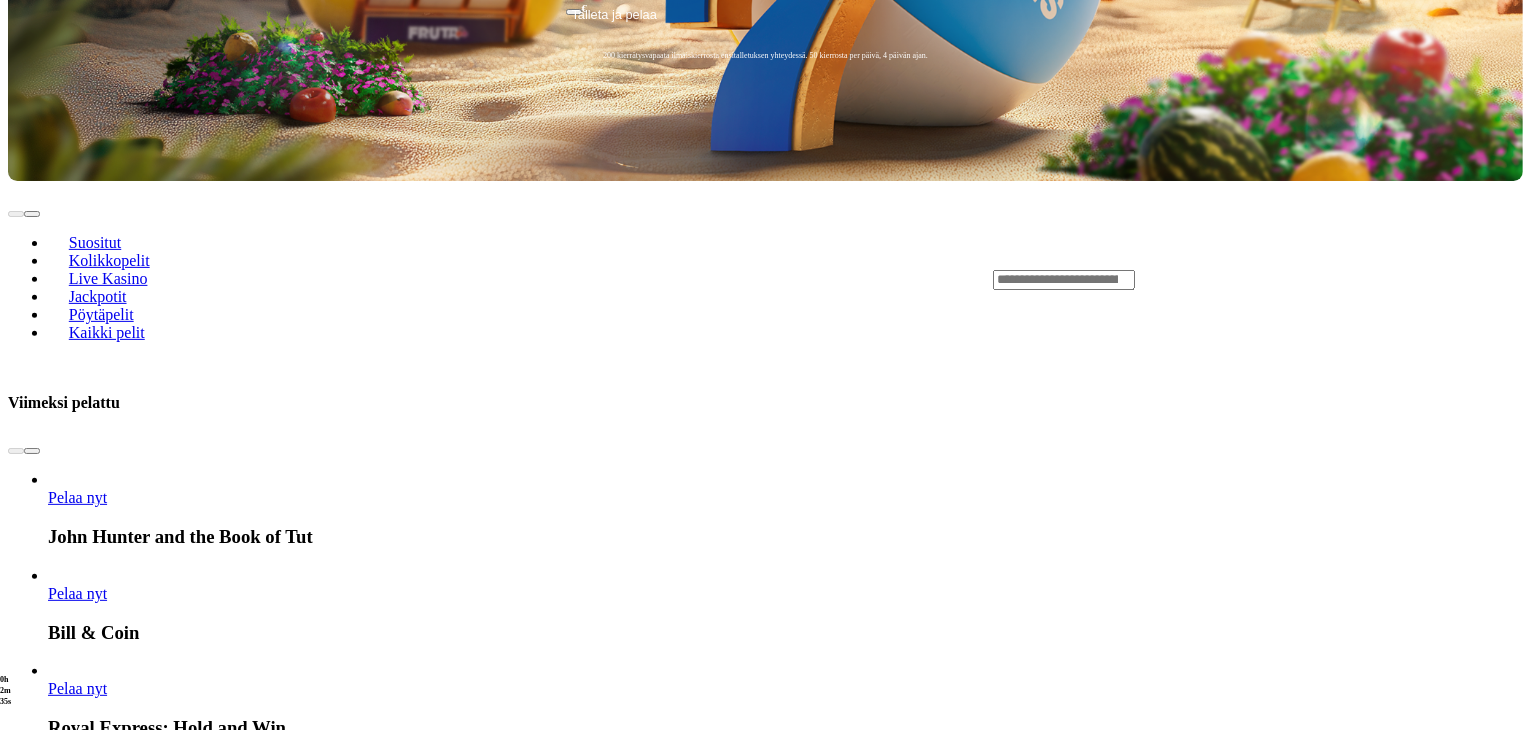 scroll, scrollTop: 825, scrollLeft: 0, axis: vertical 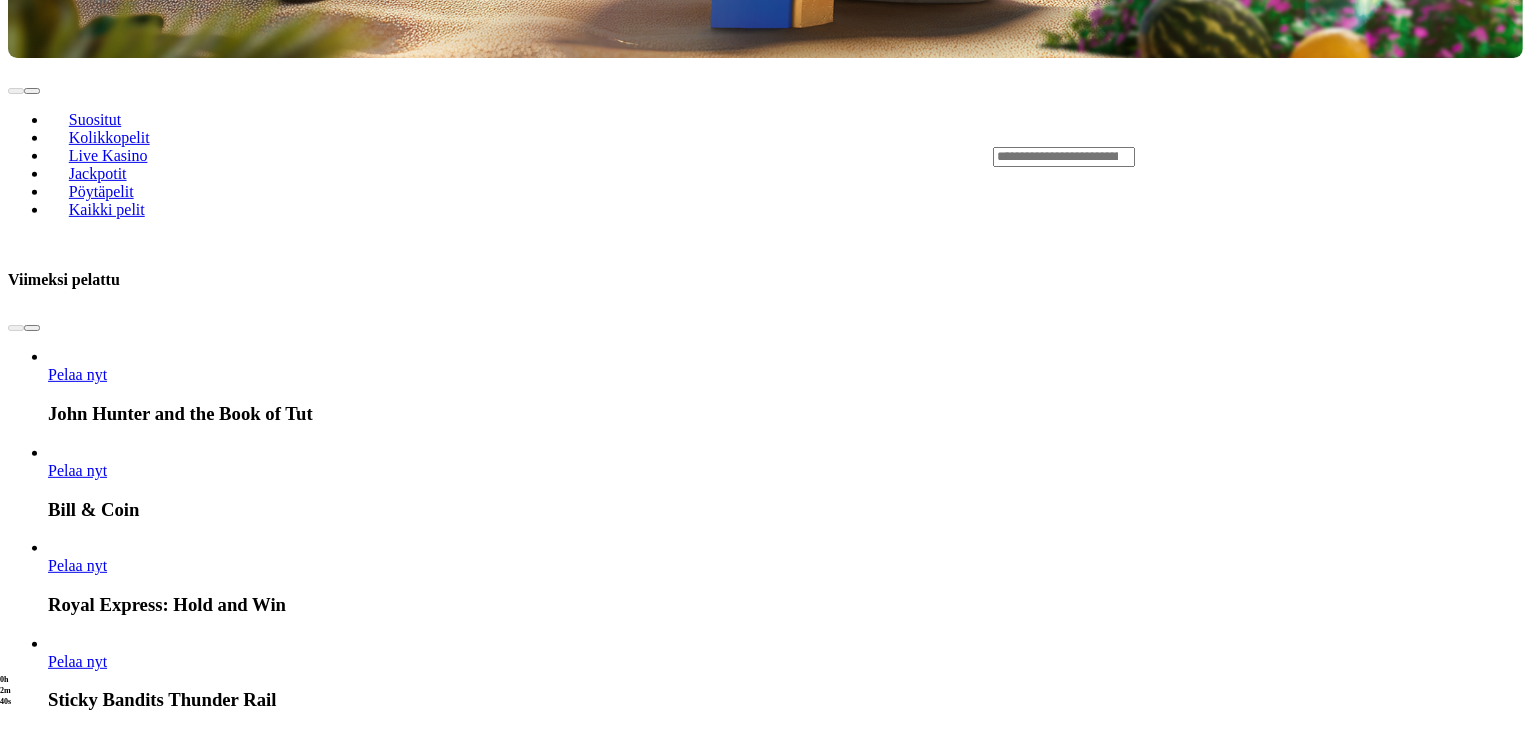 click on "Pelaa nyt" at bounding box center (77, 2783) 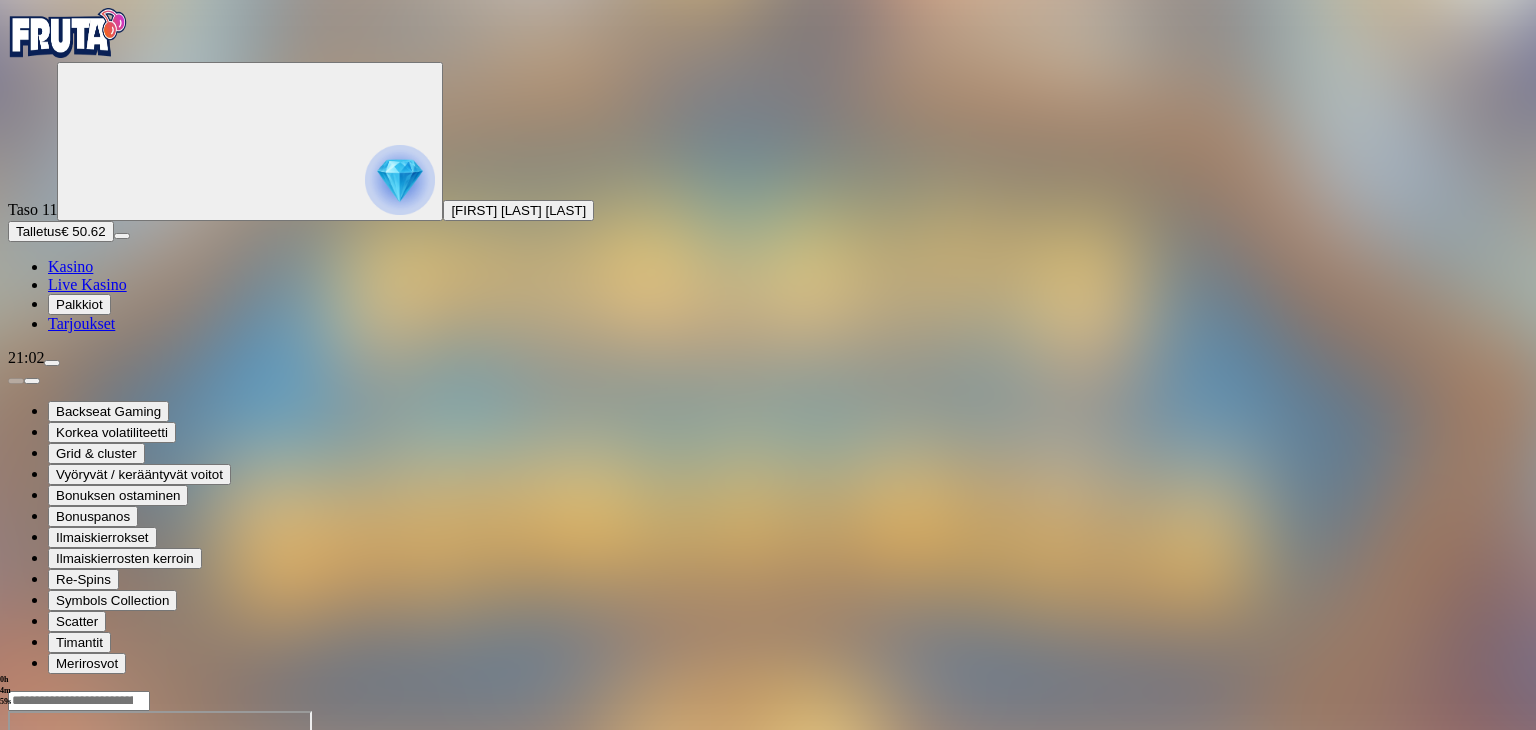 click on "Kasino" at bounding box center [70, 266] 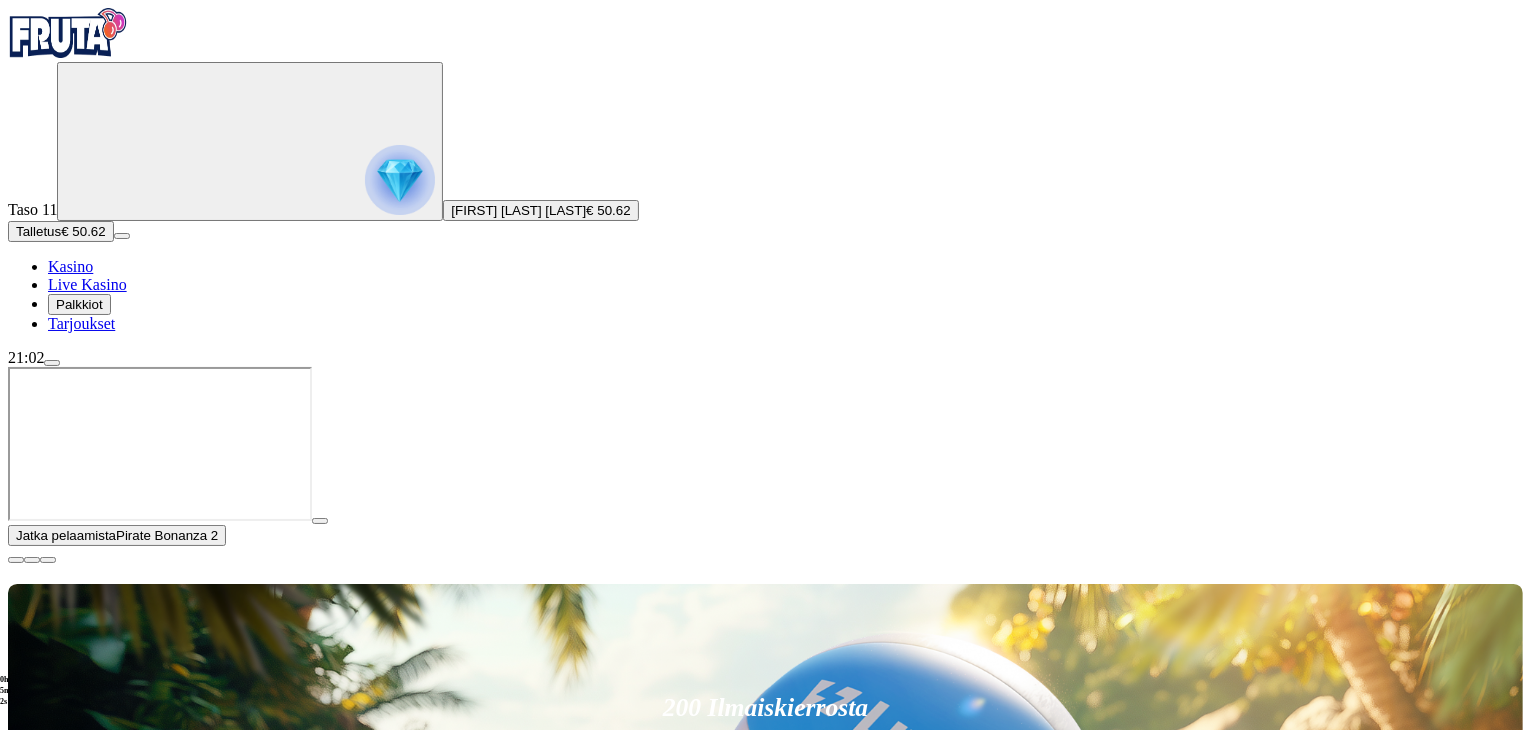 click at bounding box center [16, 560] 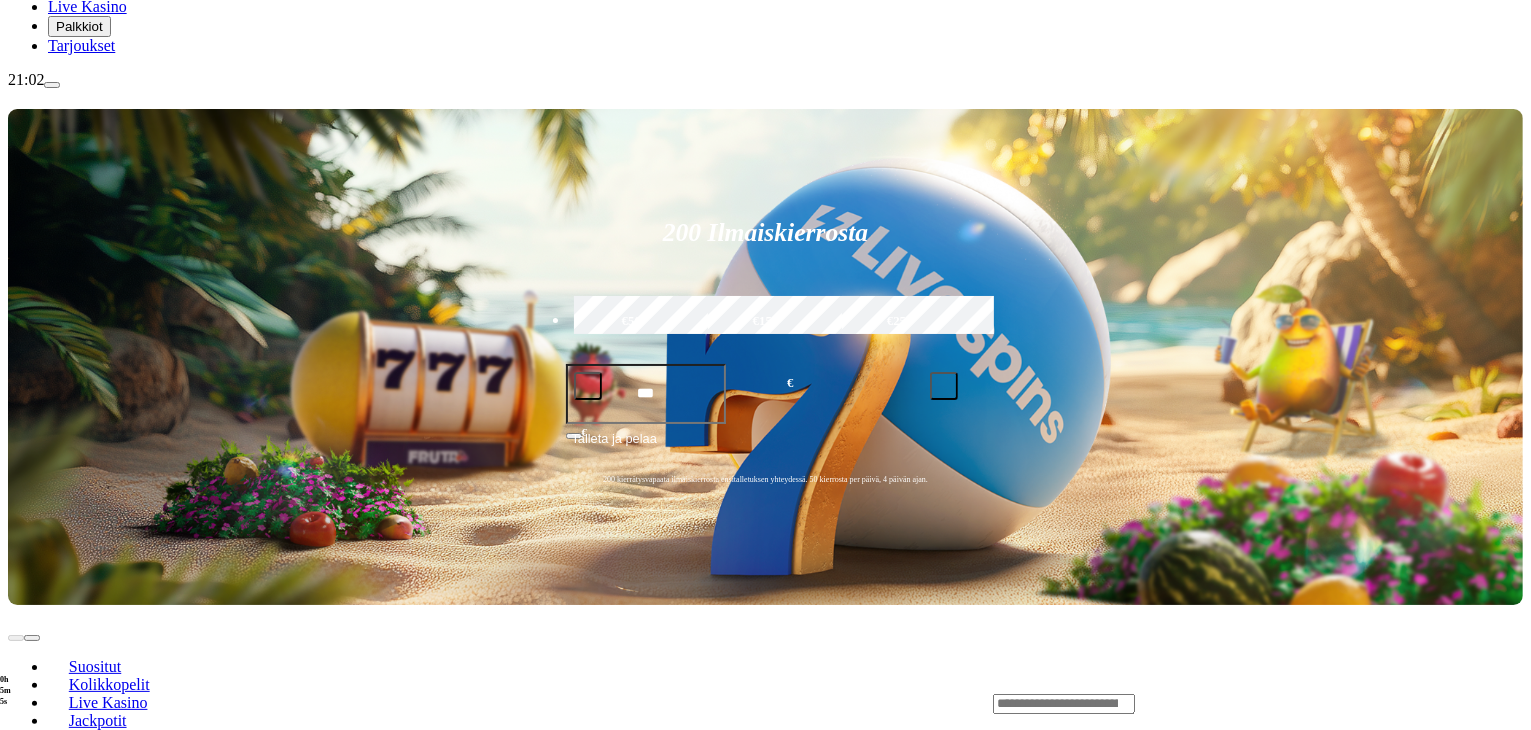 scroll, scrollTop: 280, scrollLeft: 0, axis: vertical 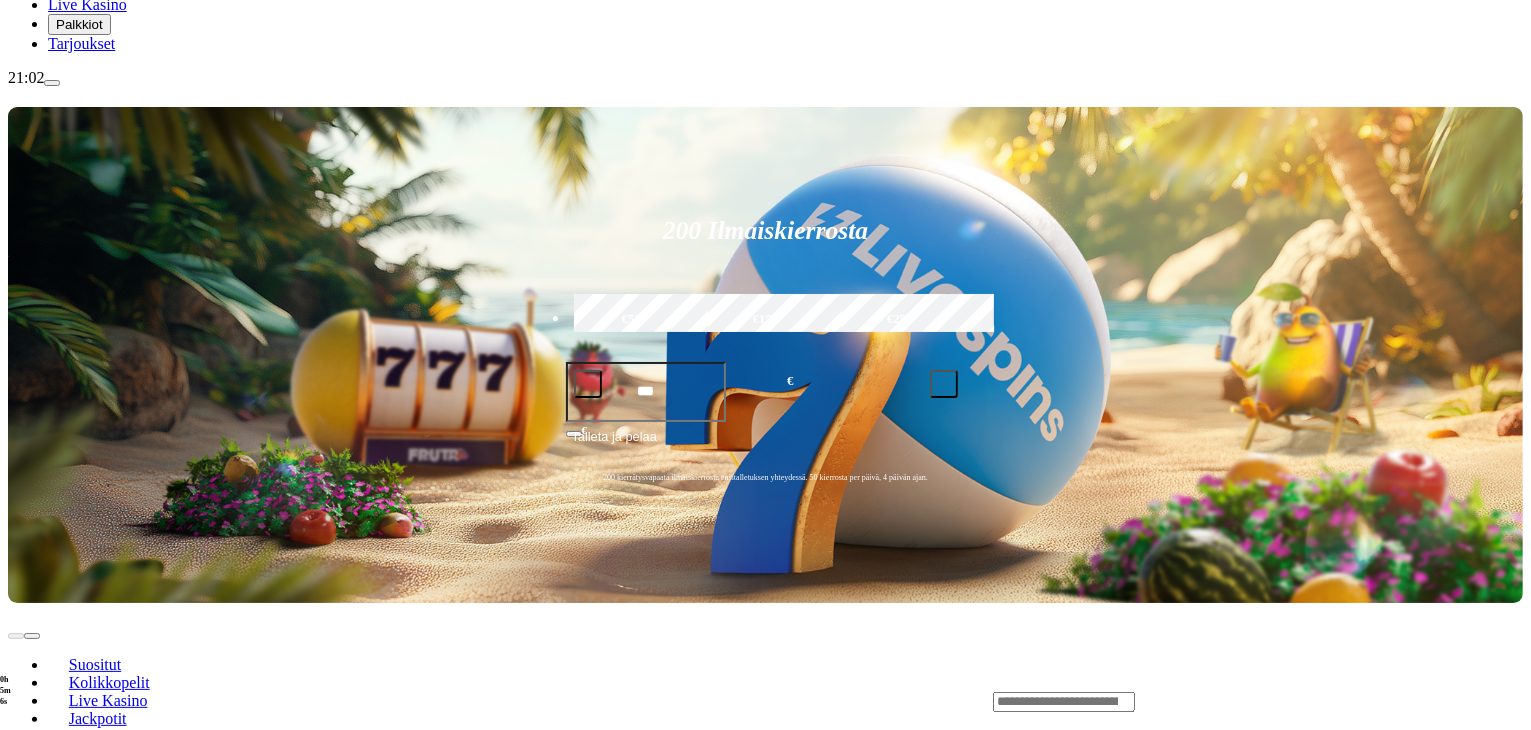 click on "Pelaa nyt" at bounding box center (77, 1301) 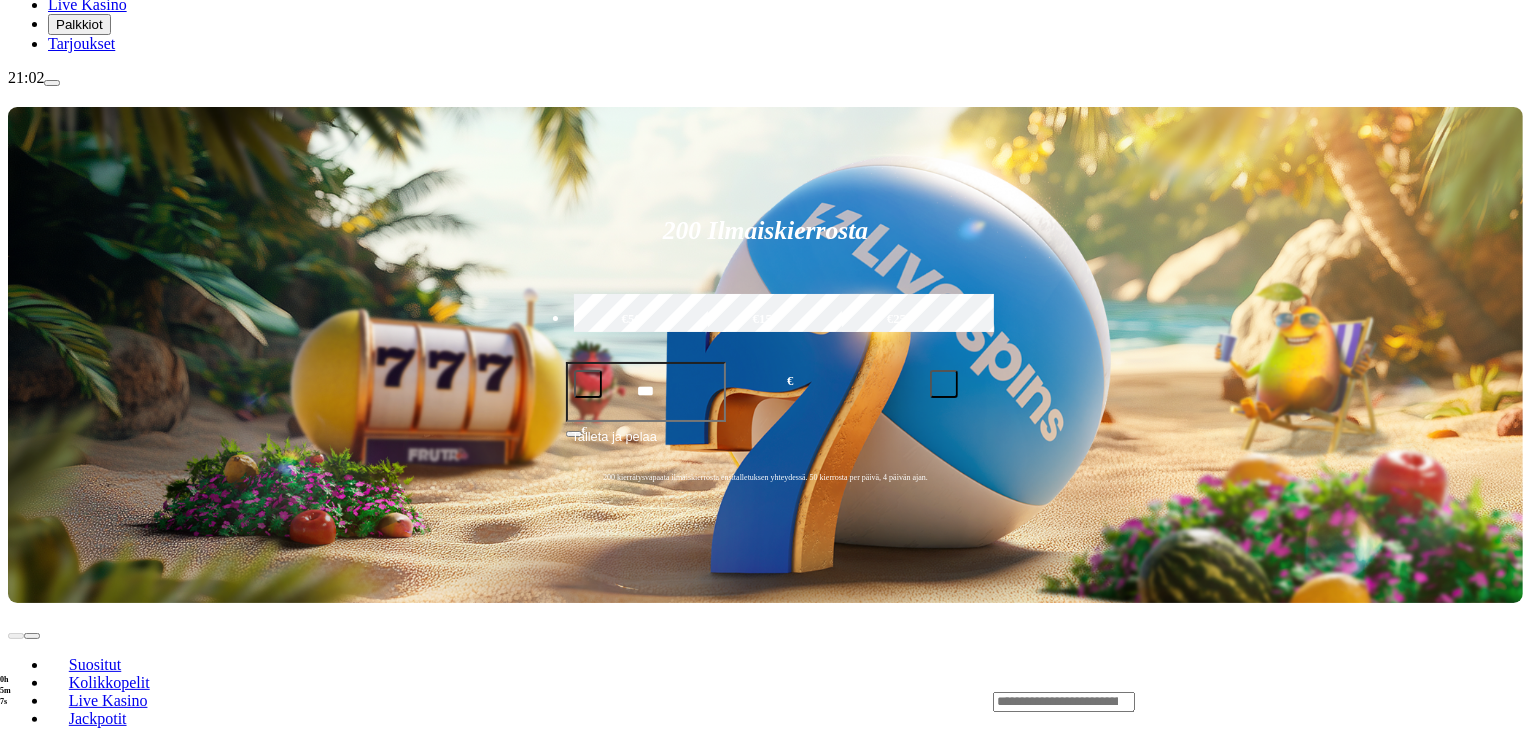 scroll, scrollTop: 0, scrollLeft: 0, axis: both 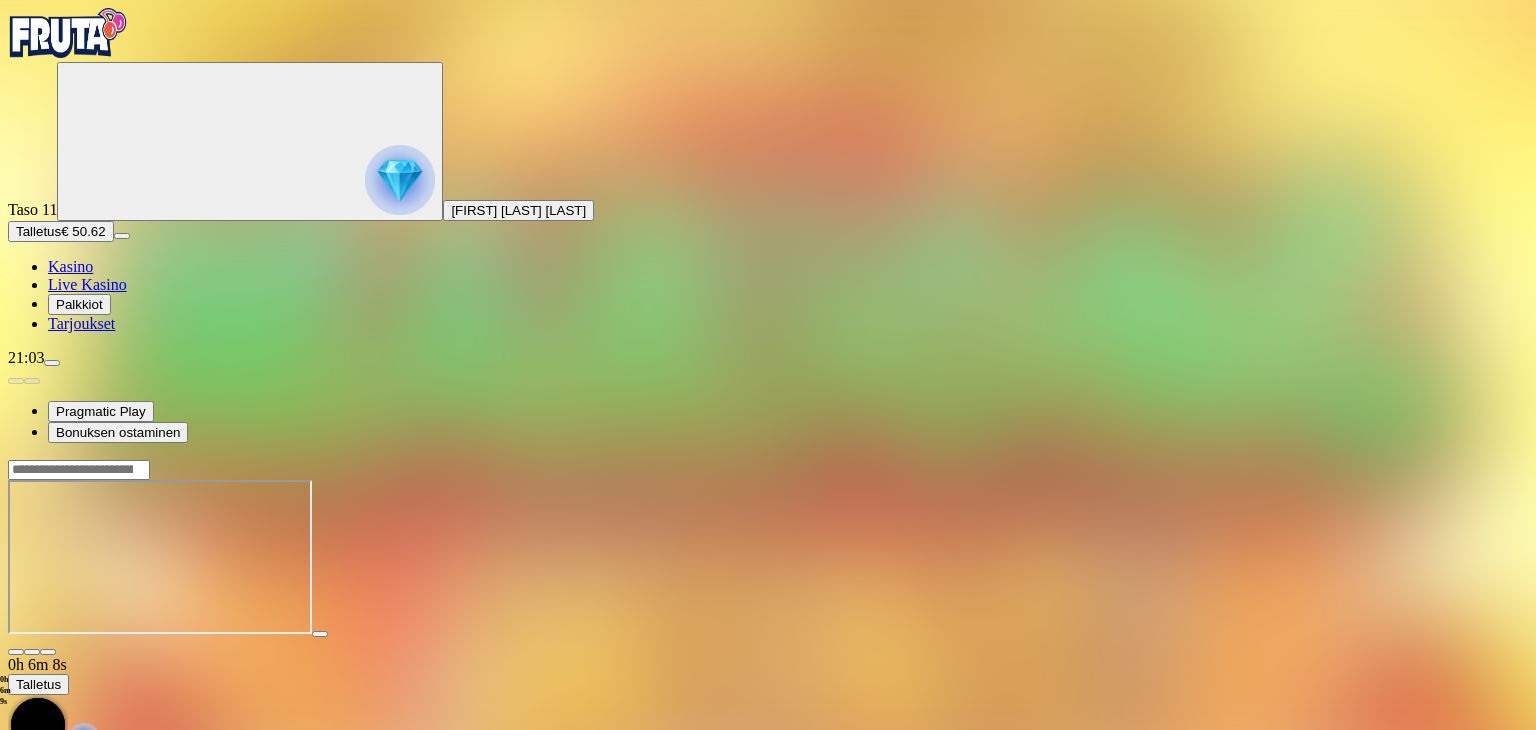 click at bounding box center [52, 363] 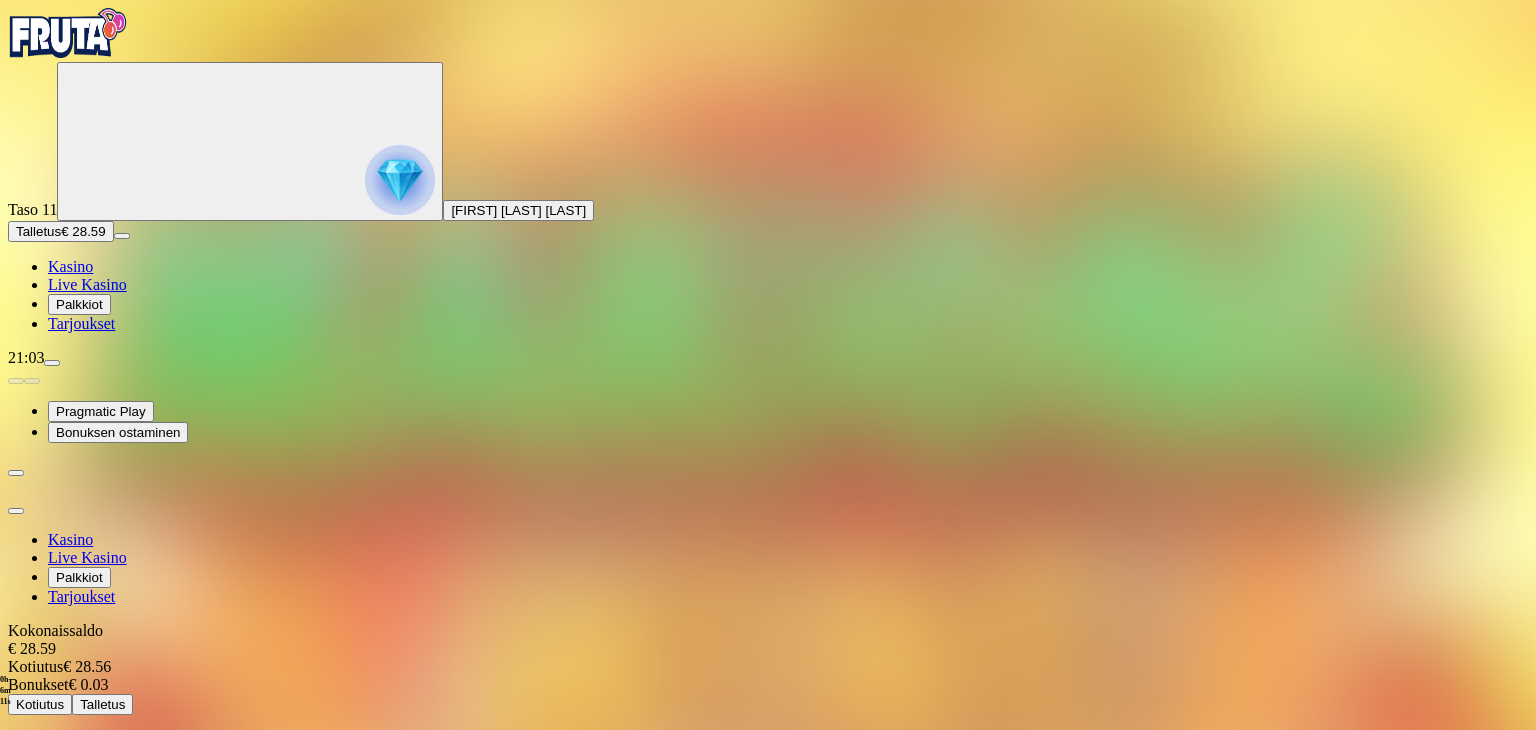 click on "€ 0.03" at bounding box center [130, 741] 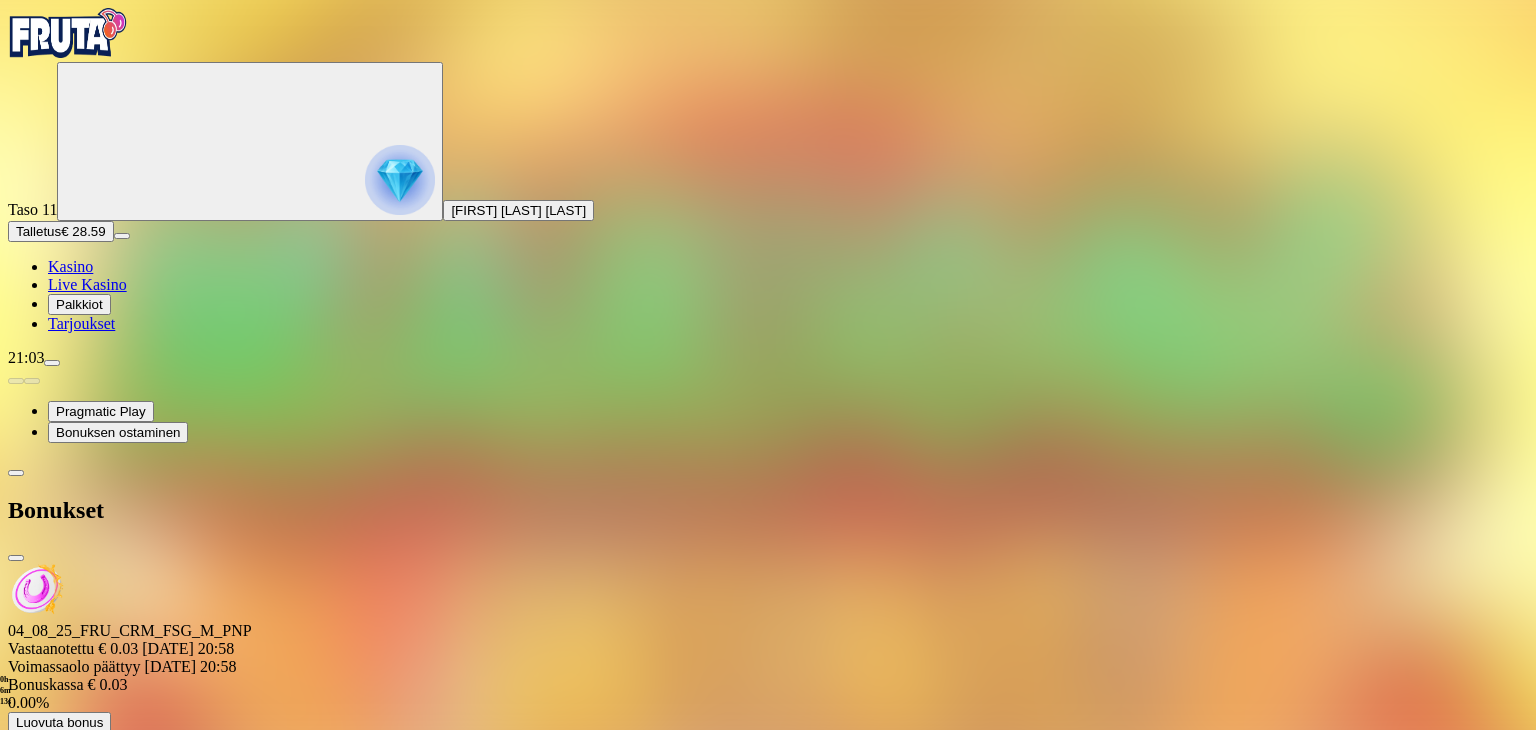 click on "Luovuta bonus" at bounding box center [59, 722] 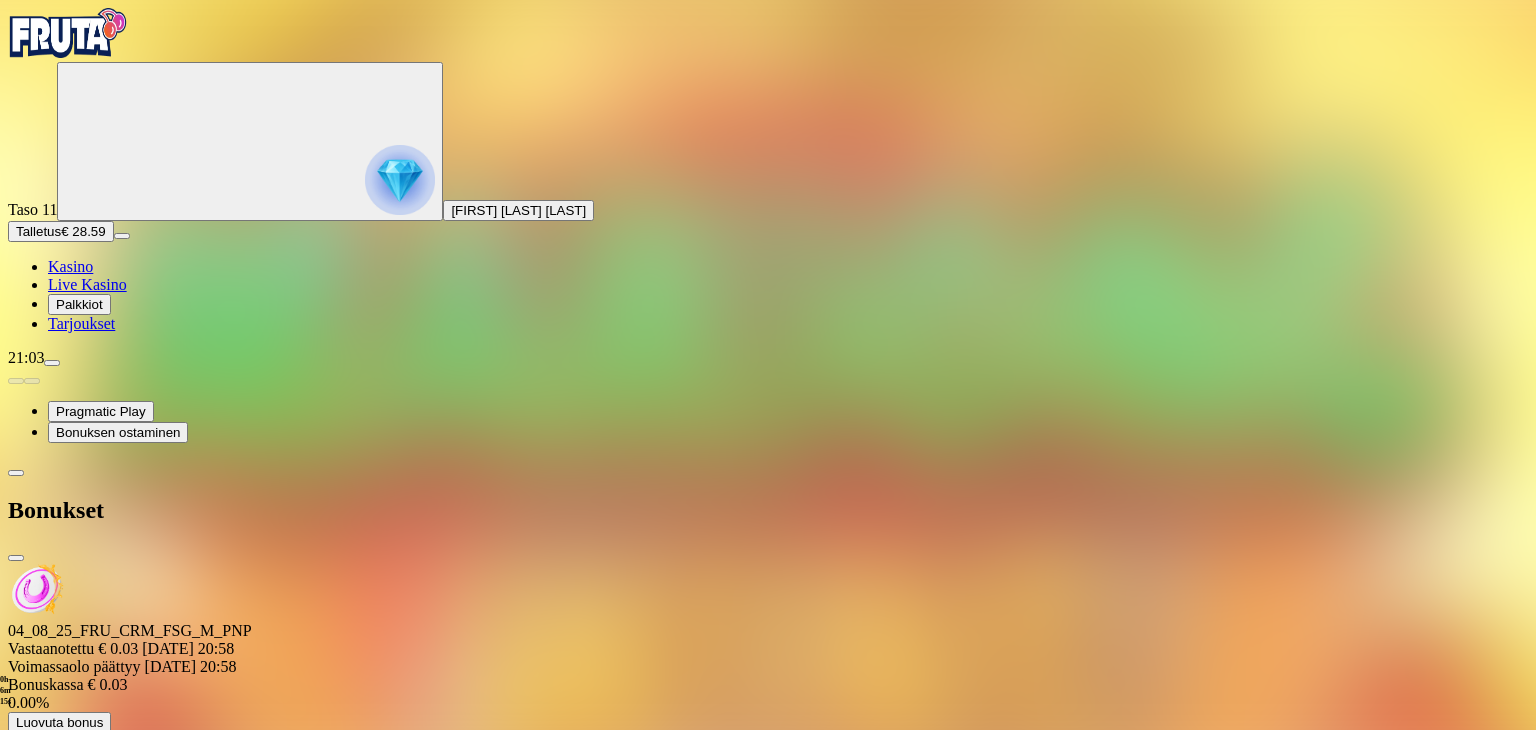 click on "Luovuta bonus" at bounding box center [528, 866] 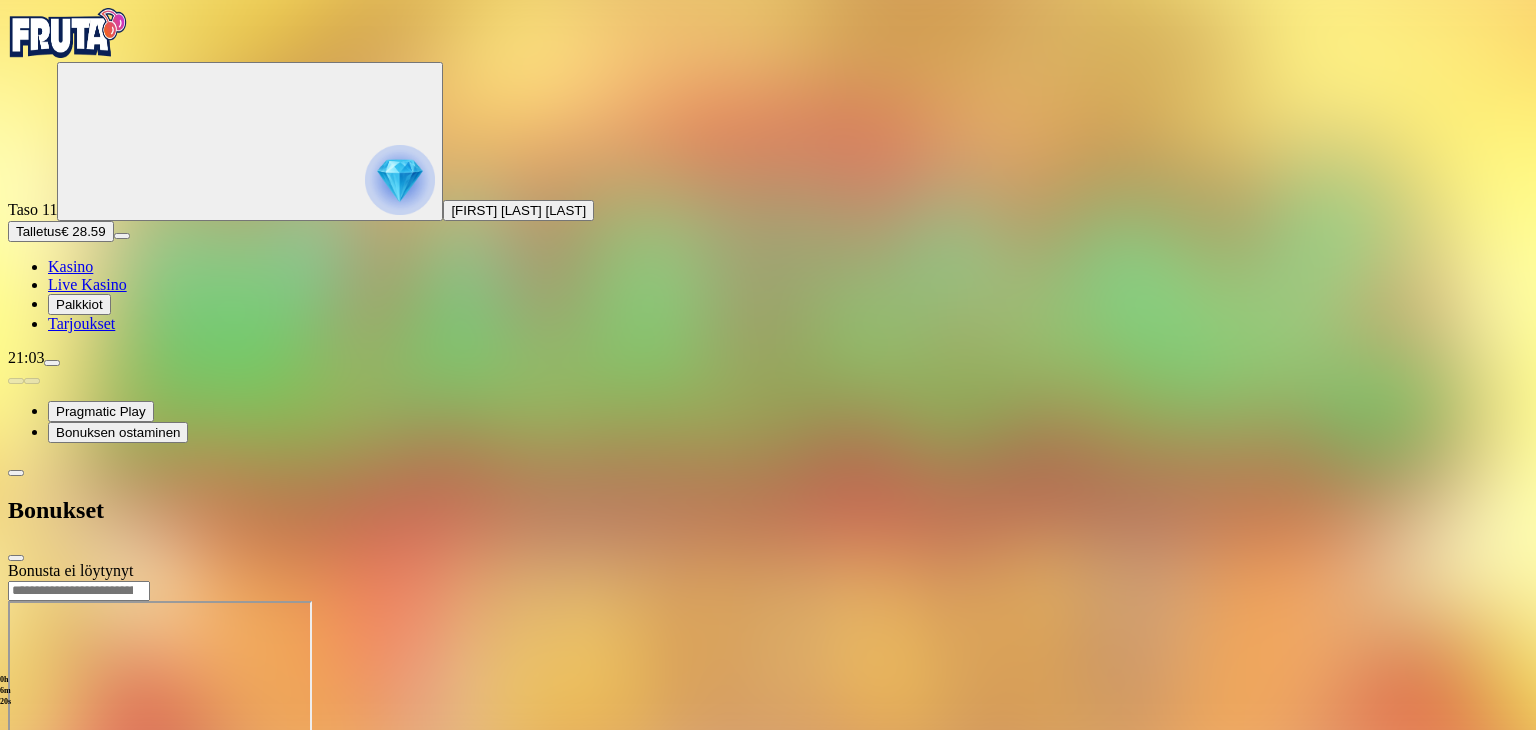 click at bounding box center [768, 580] 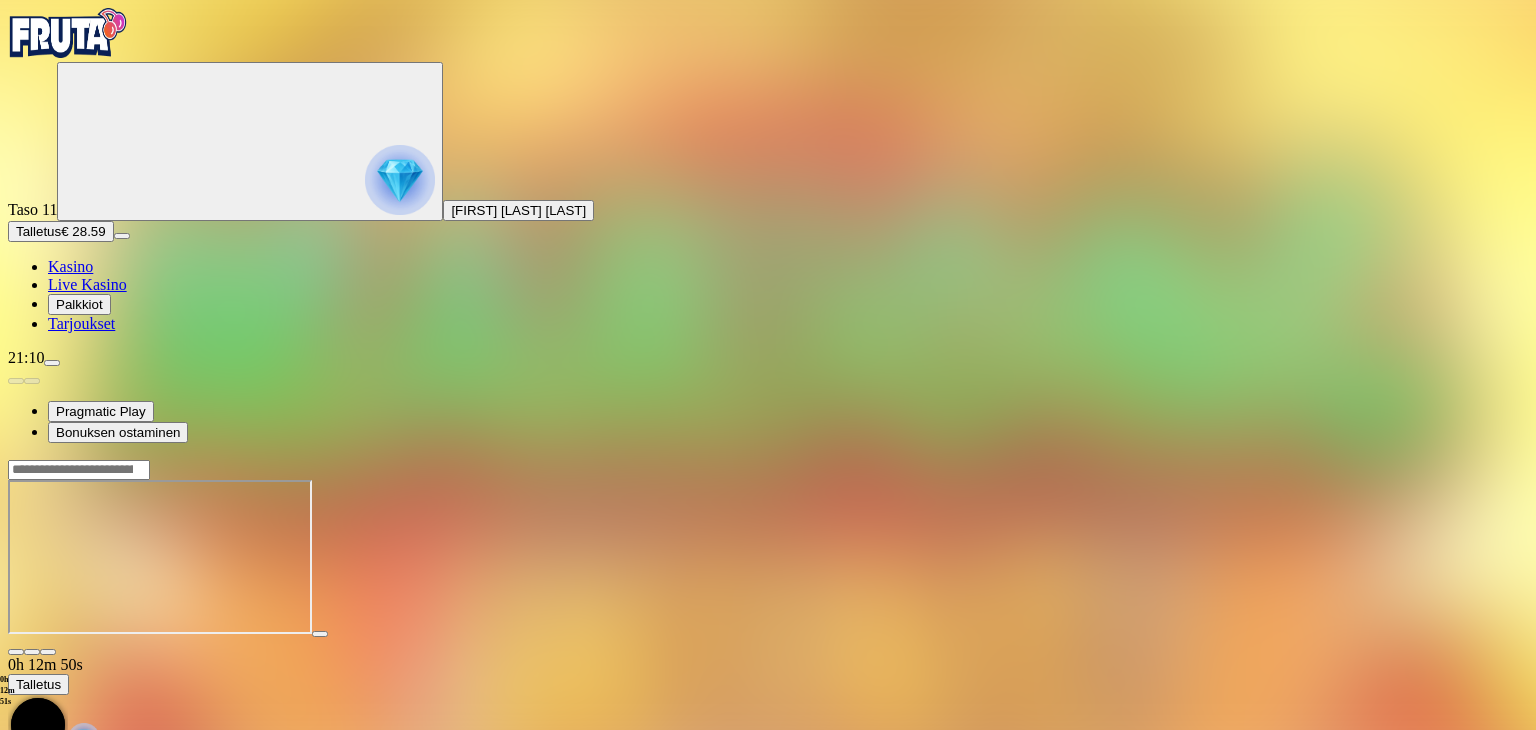 click on "Talletus" at bounding box center [38, 231] 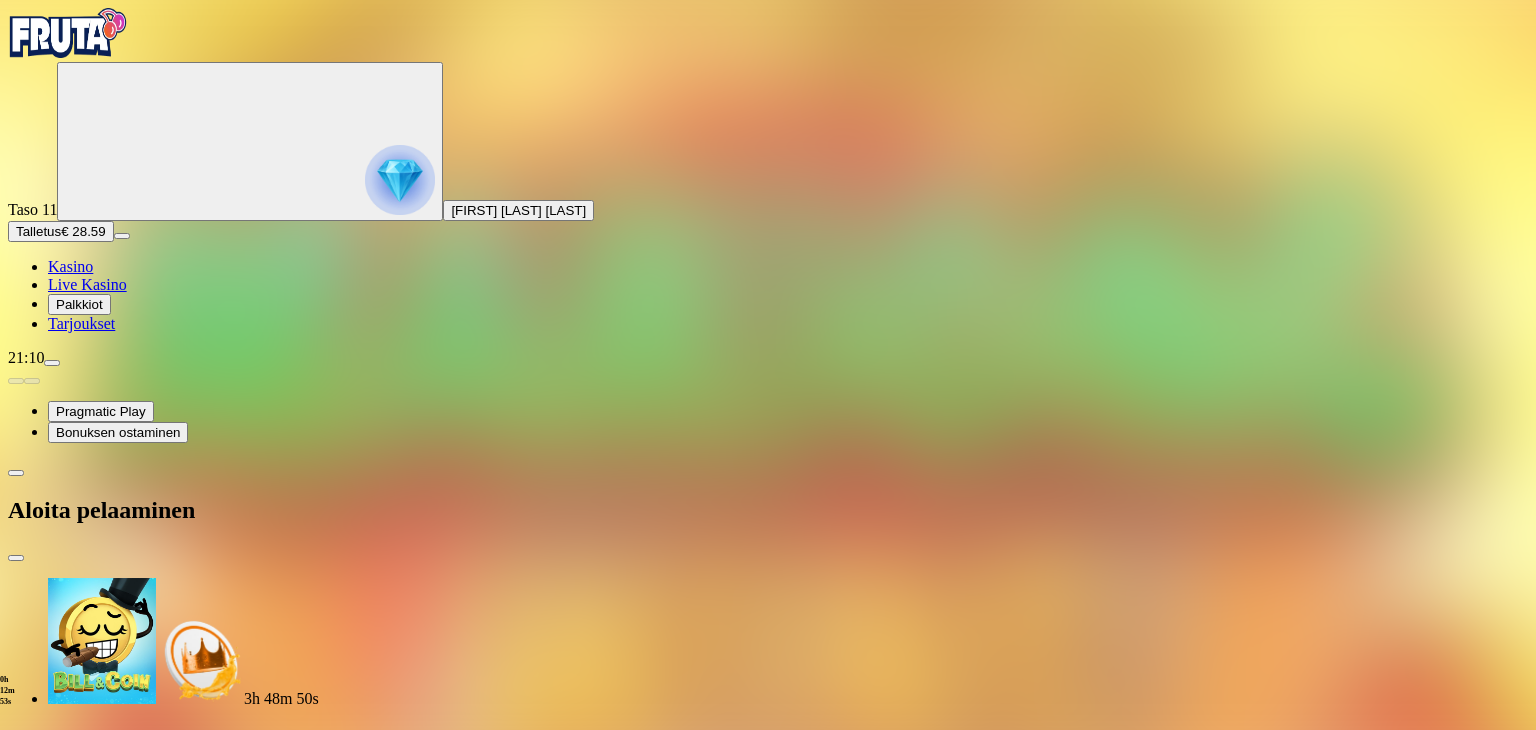 click on "€50" at bounding box center [210, 1843] 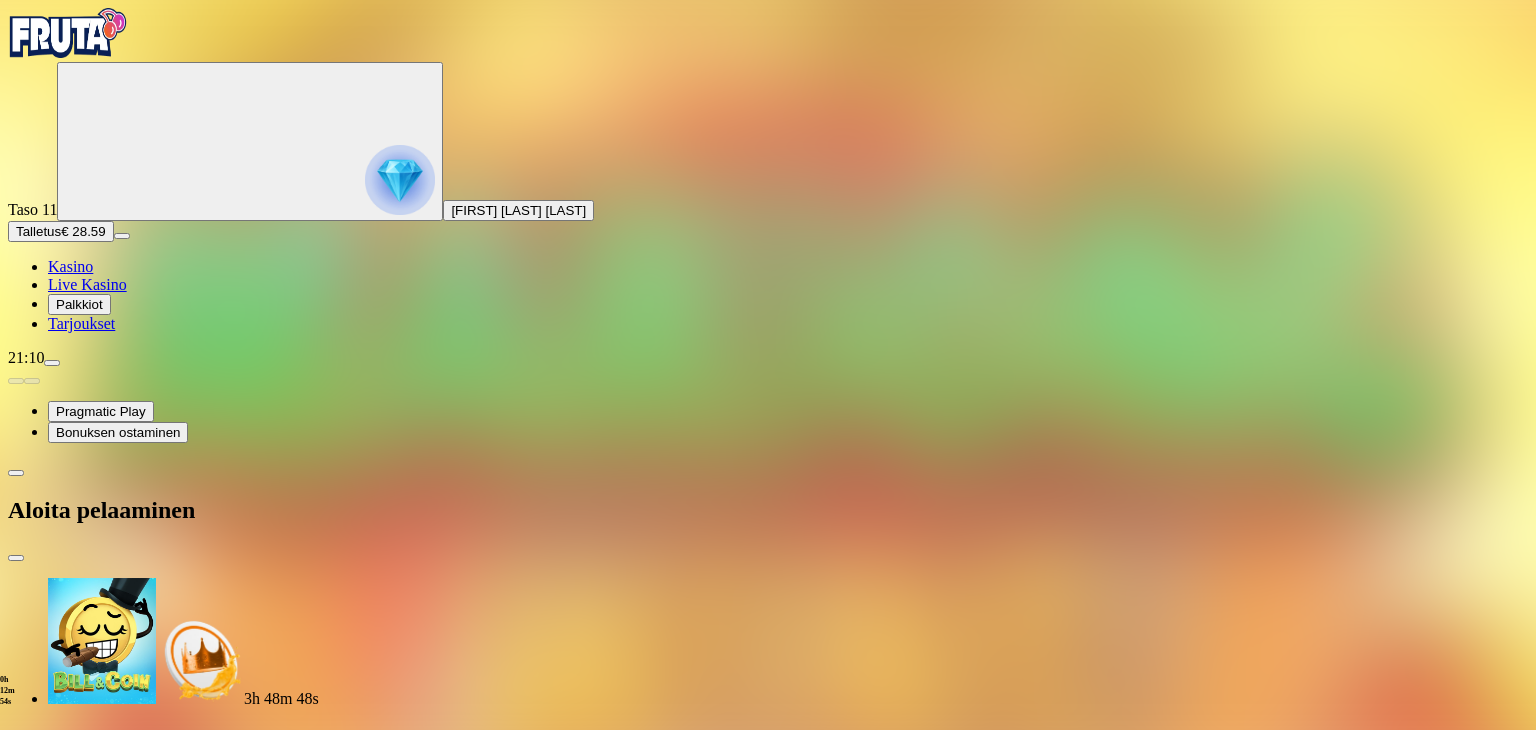 click on "TALLETA JA PELAA" at bounding box center (76, 2008) 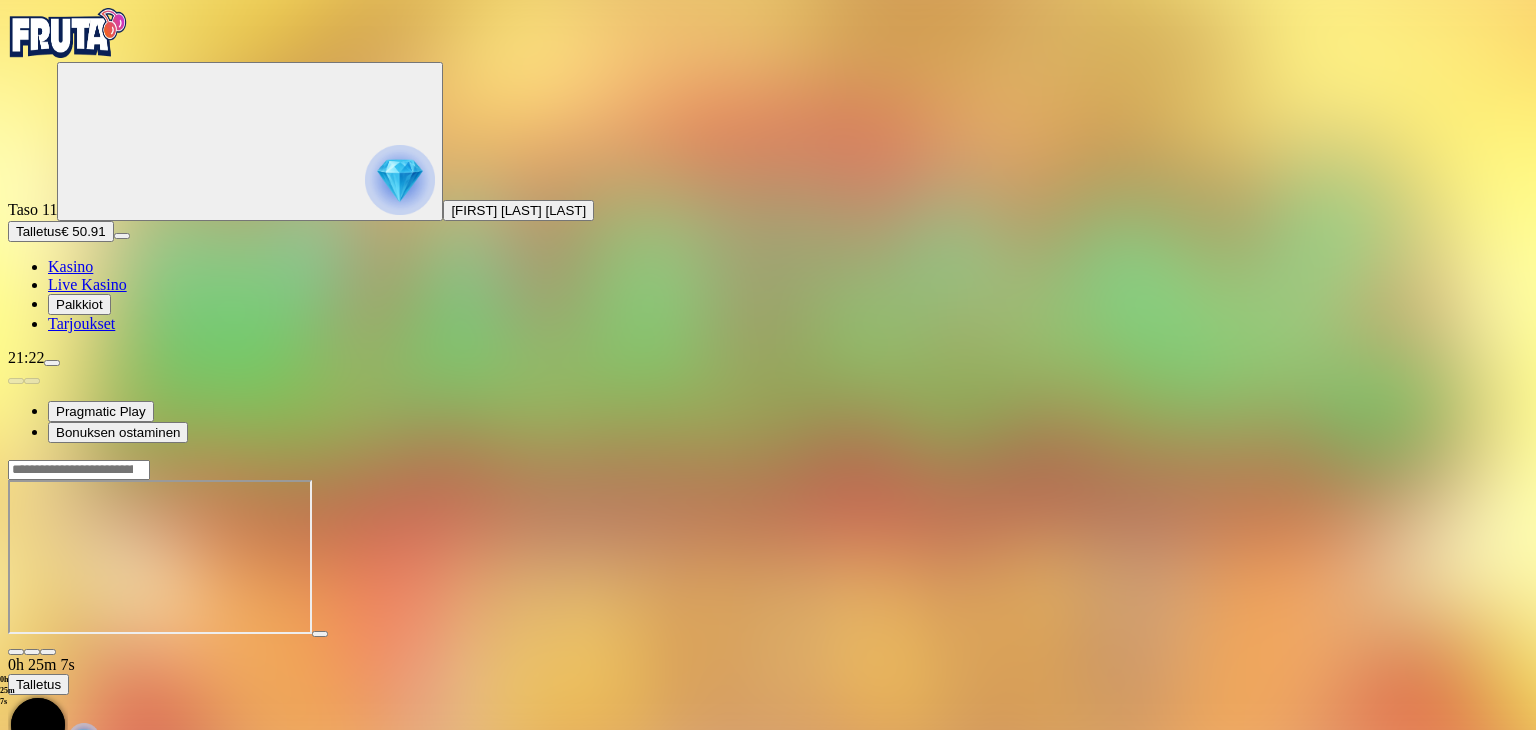 click on "Palkkiot" at bounding box center (79, 304) 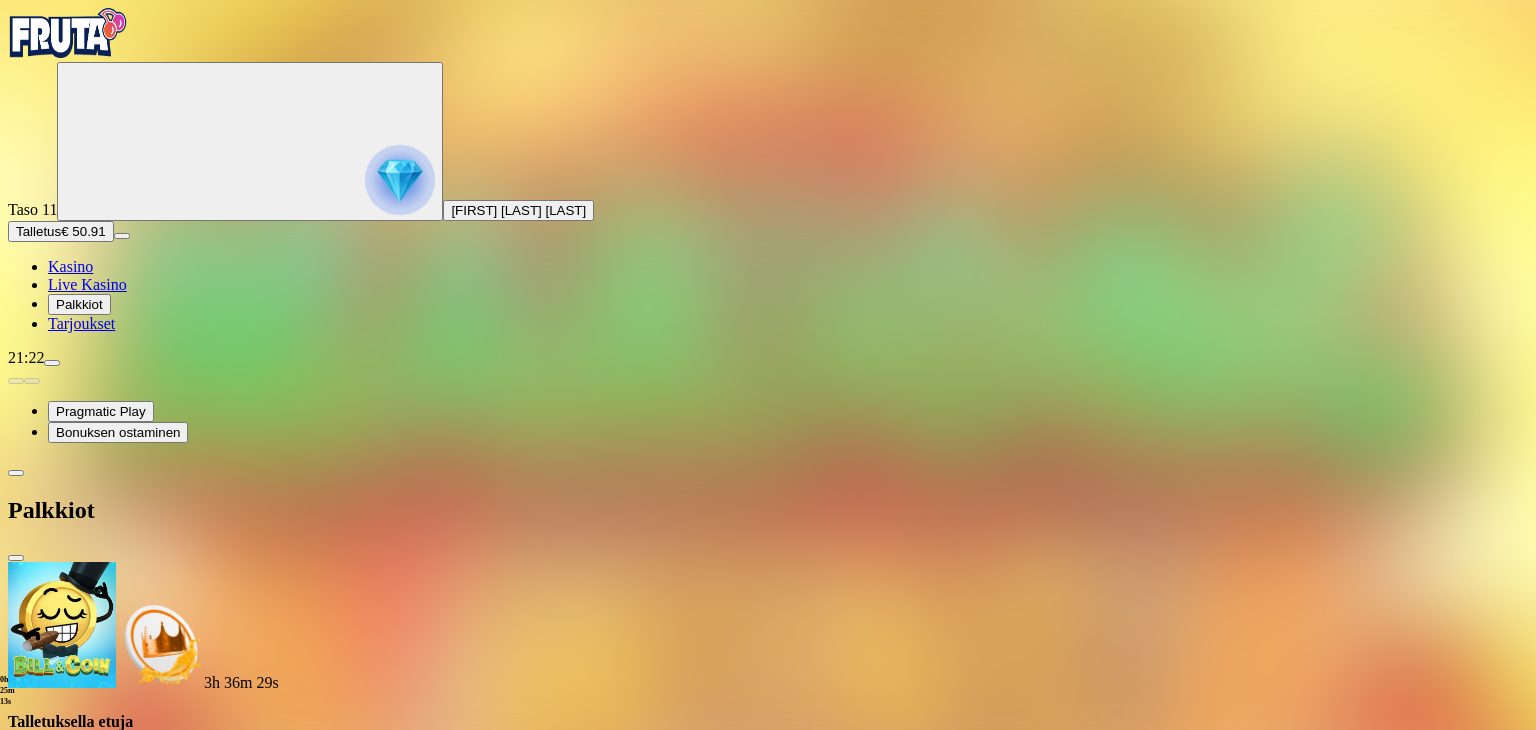 drag, startPoint x: 589, startPoint y: 338, endPoint x: 599, endPoint y: 481, distance: 143.34923 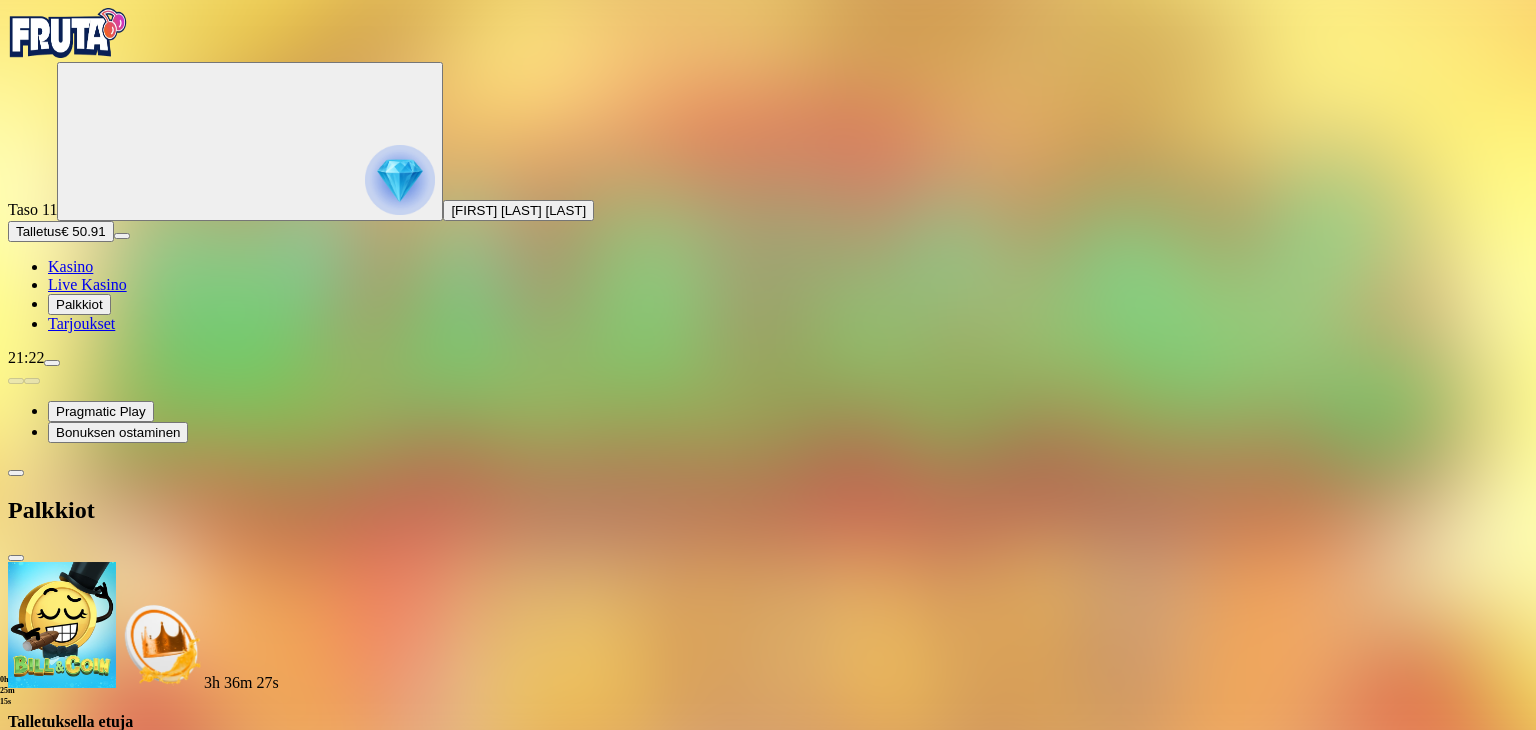click on "[TIME] Talletuksella etuja Talleta € 250 tai enemmän
Saat 40 ilmaiskierroksia (€ 1) Lunasta tarjous [TIME] Talletuksella etuja Talleta € 150 tai enemmän
Saat 20 ilmaiskierroksia (€ 1) Lunasta tarjous [TIME] Talletuksella etuja Talleta € 50 tai enemmän
Saat 15 ilmaiskierroksia (€ 0.5) Lunasta tarjous [TIME] Talletuksella etuja Talleta € 20 tai enemmän
Saat 10 ilmaiskierroksia (€ 0.2) Lunasta tarjous Taso 12 Fruit Up   ja nappaat seuraavan palkkion" at bounding box center (768, 1183) 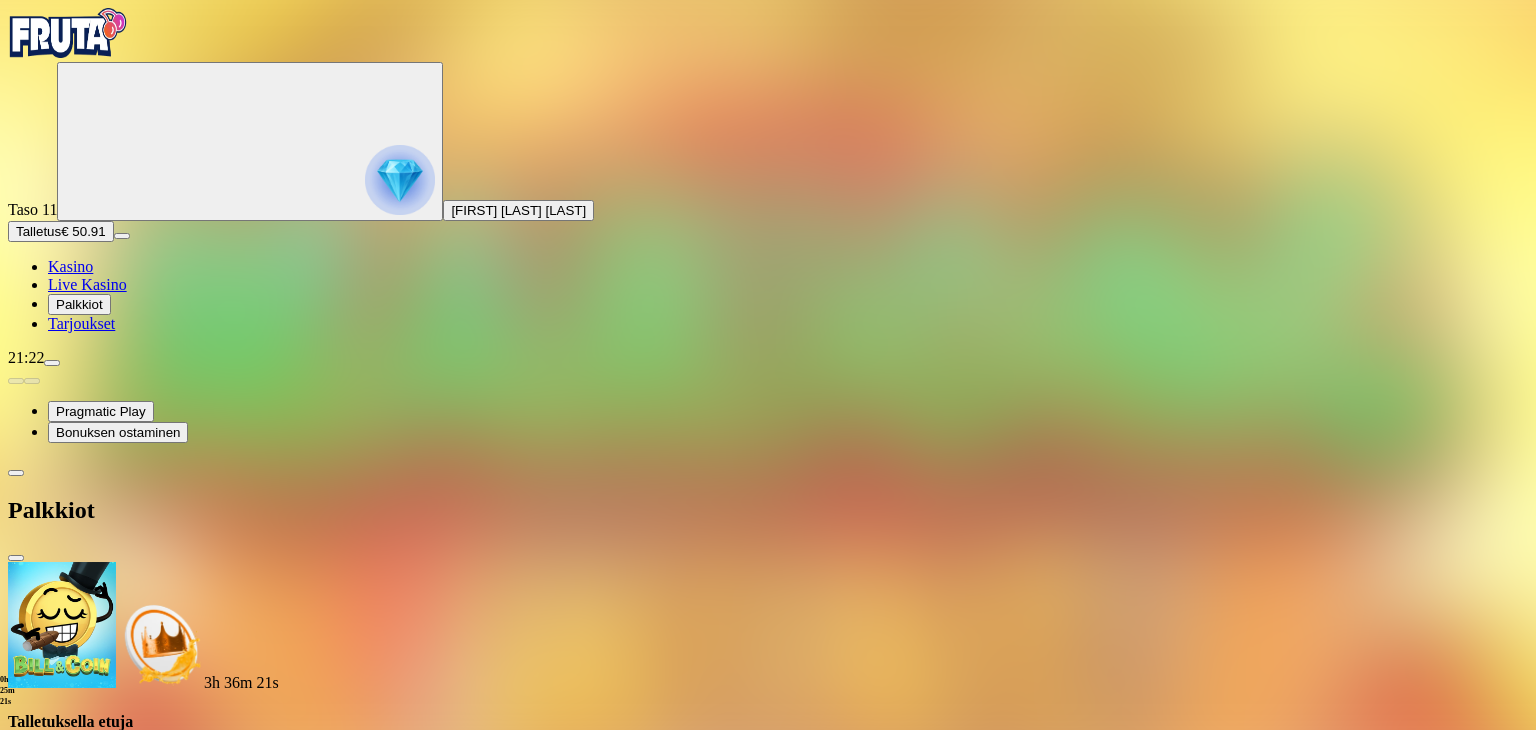 click at bounding box center (16, 558) 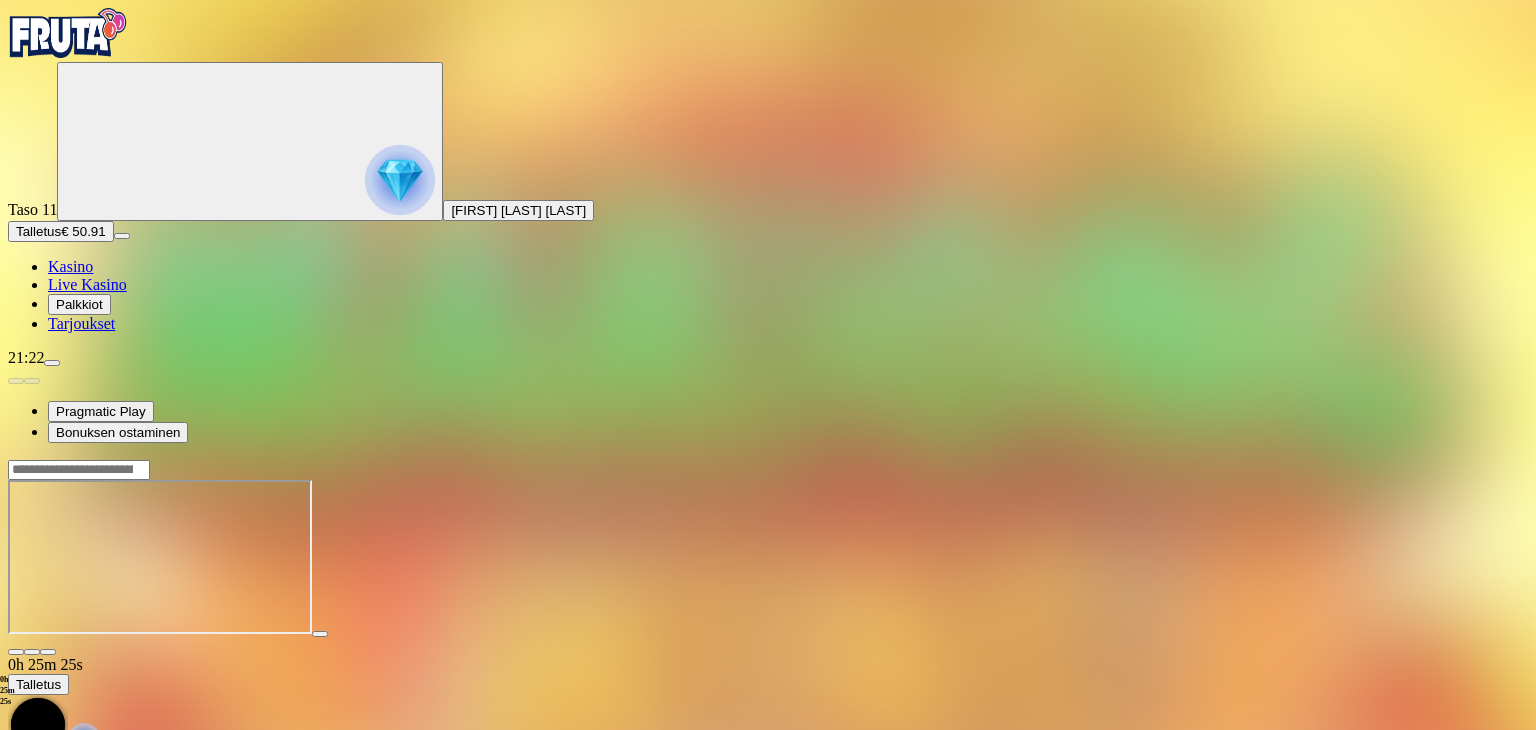 click on "Tarjoukset" at bounding box center (81, 323) 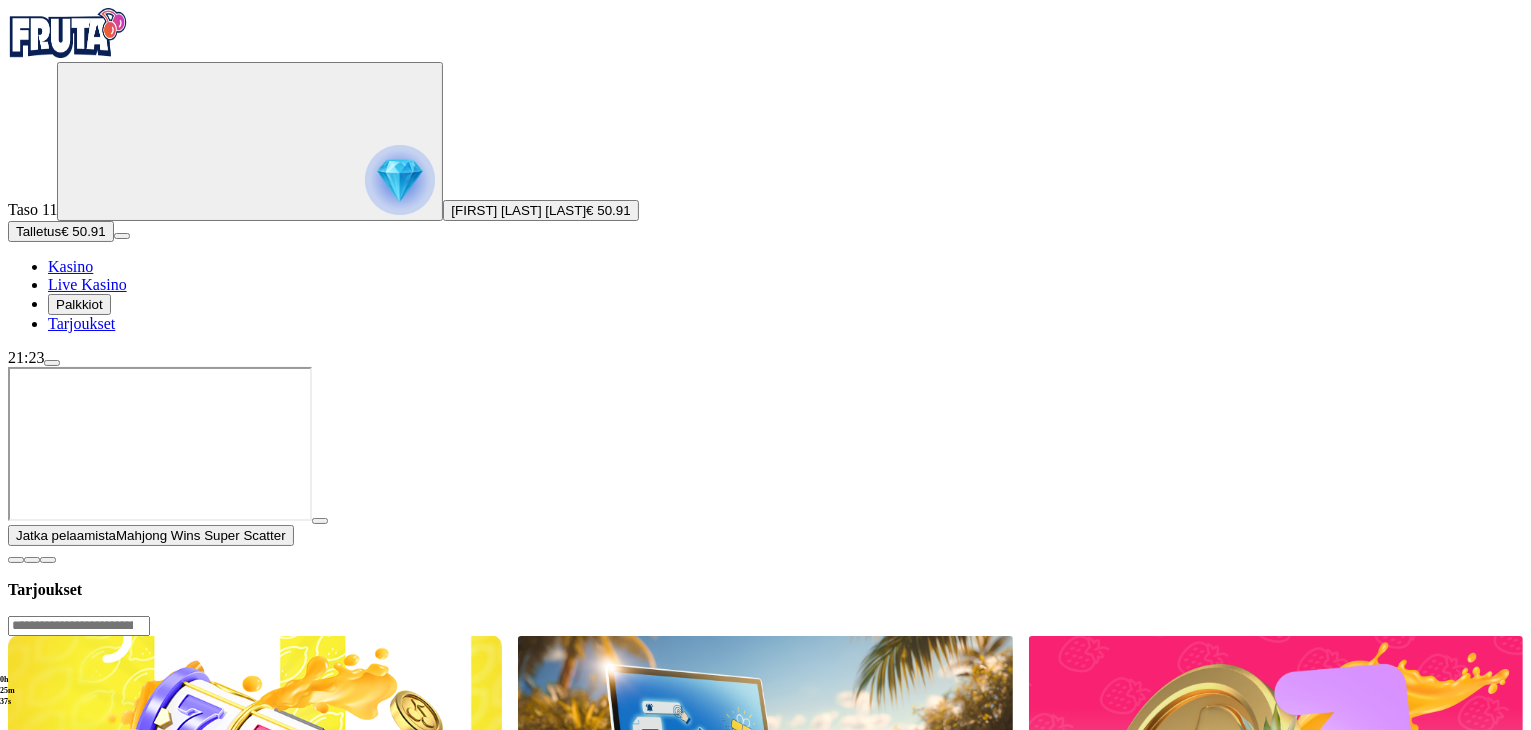 click at bounding box center (16, 560) 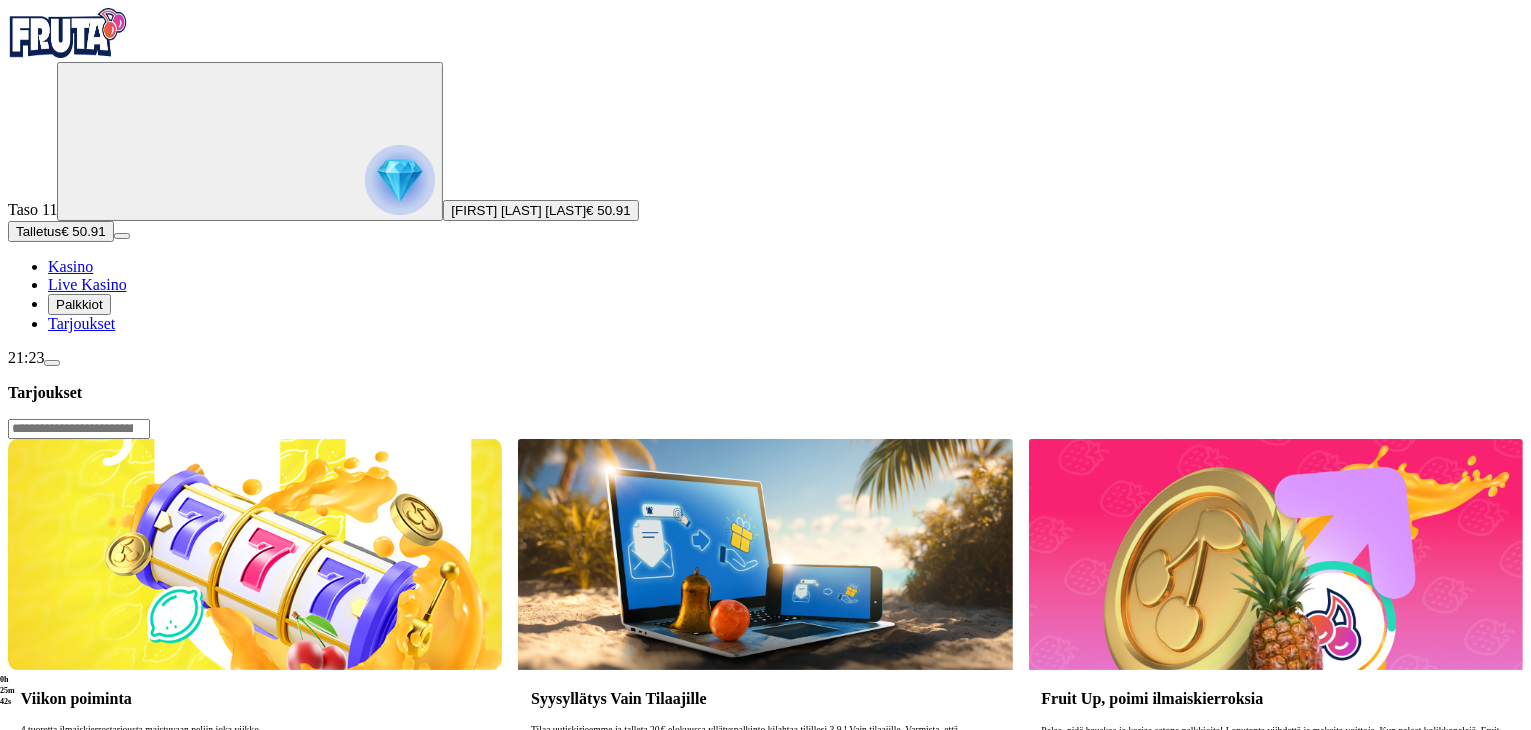 click on "Lue lisää" at bounding box center [50, 806] 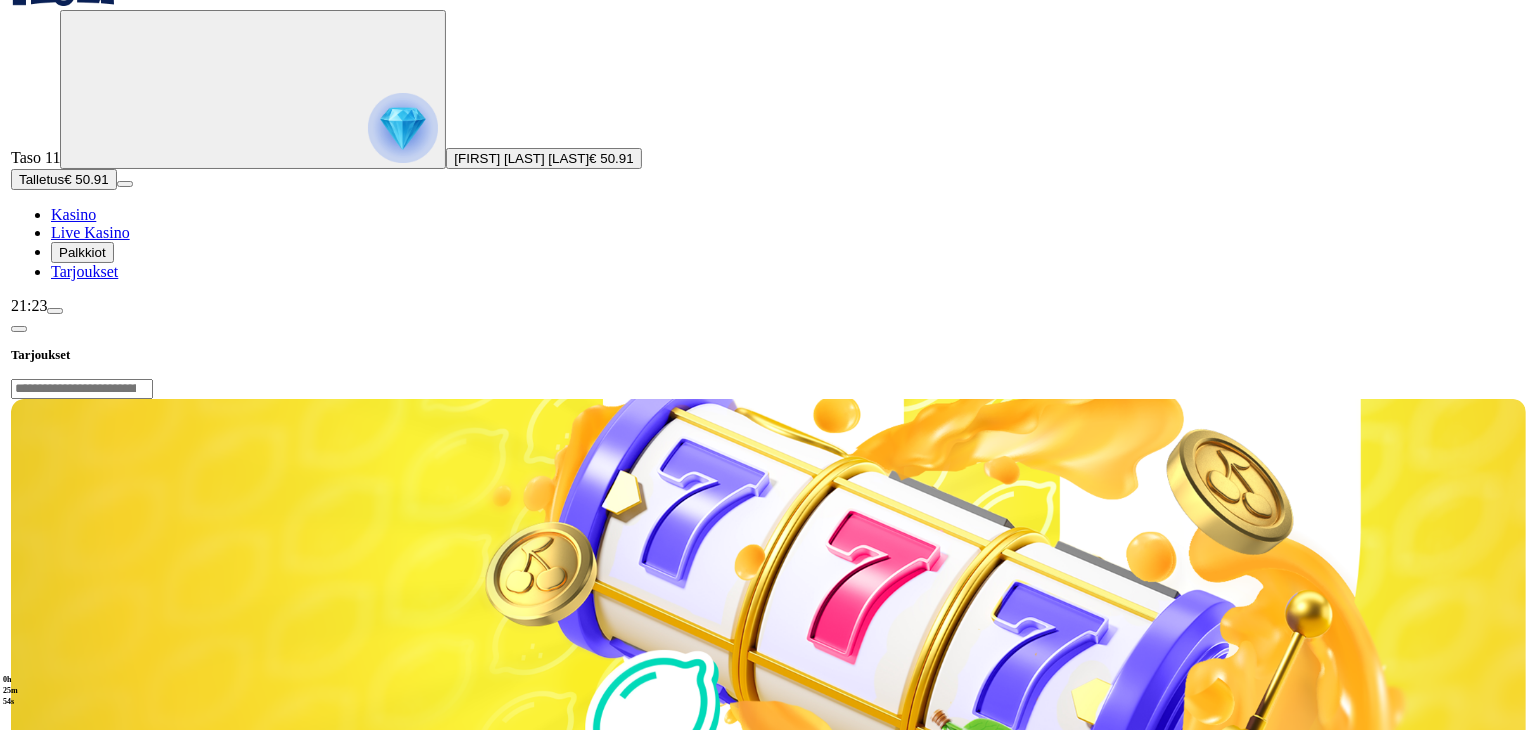 scroll, scrollTop: 53, scrollLeft: 0, axis: vertical 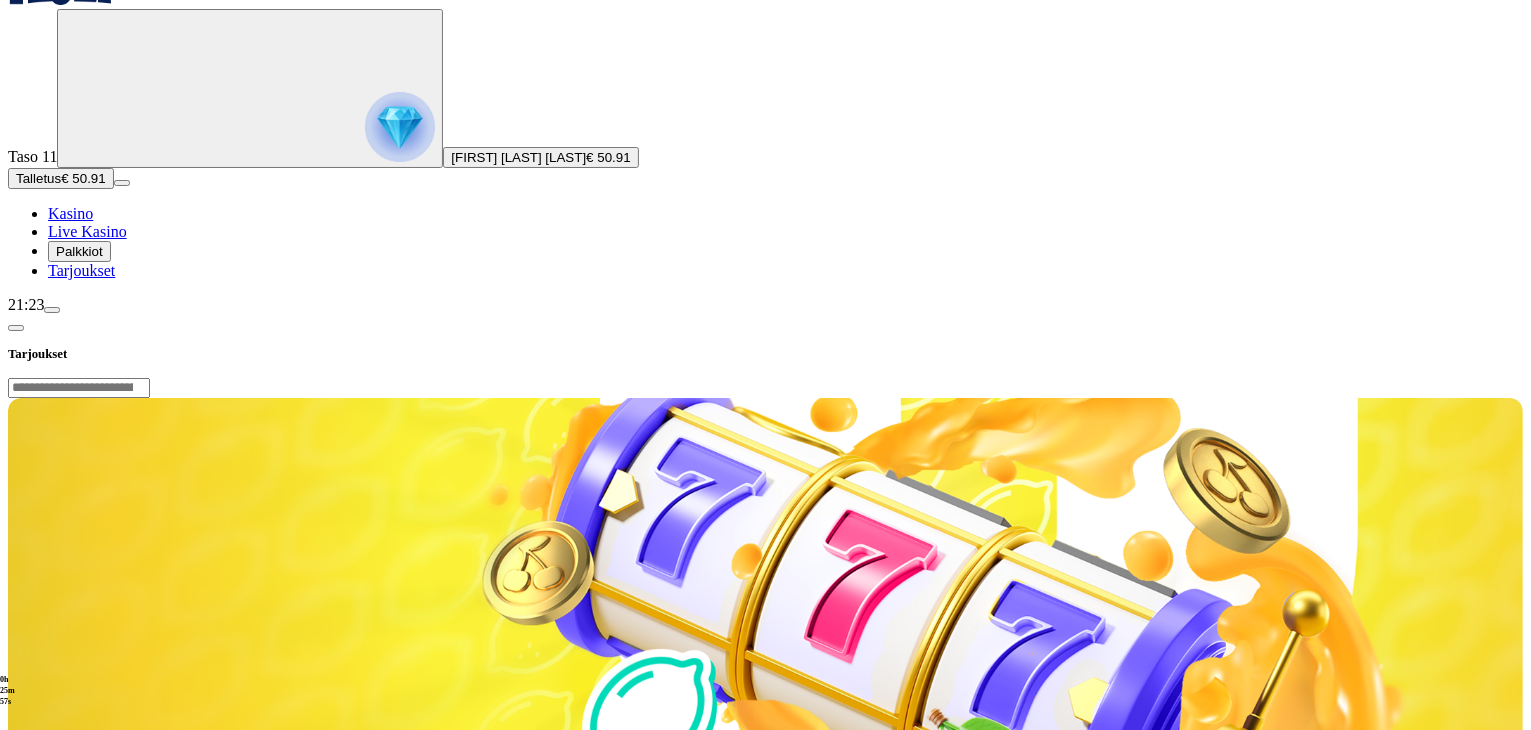 click at bounding box center (52, 310) 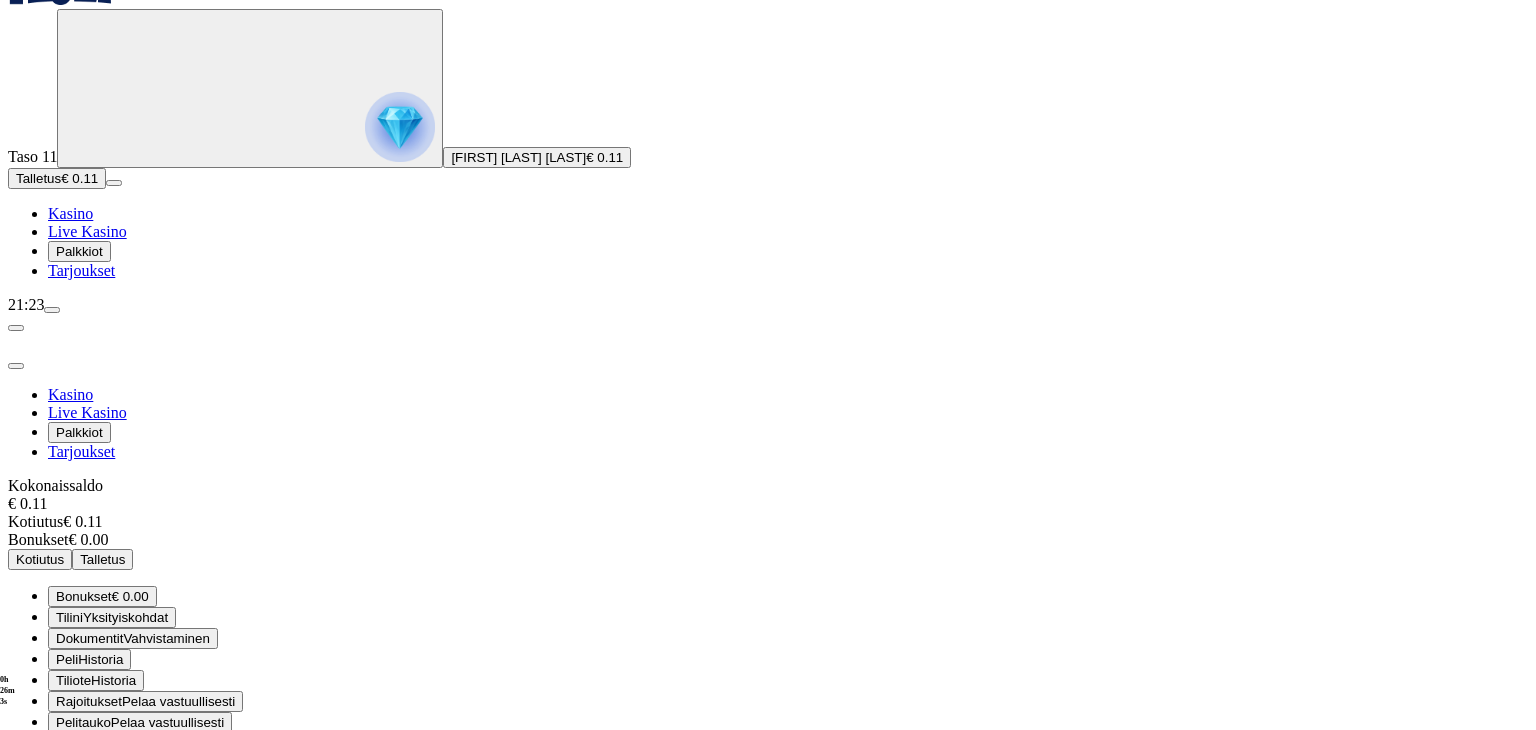 click on "Yksityiskohdat" at bounding box center [125, 617] 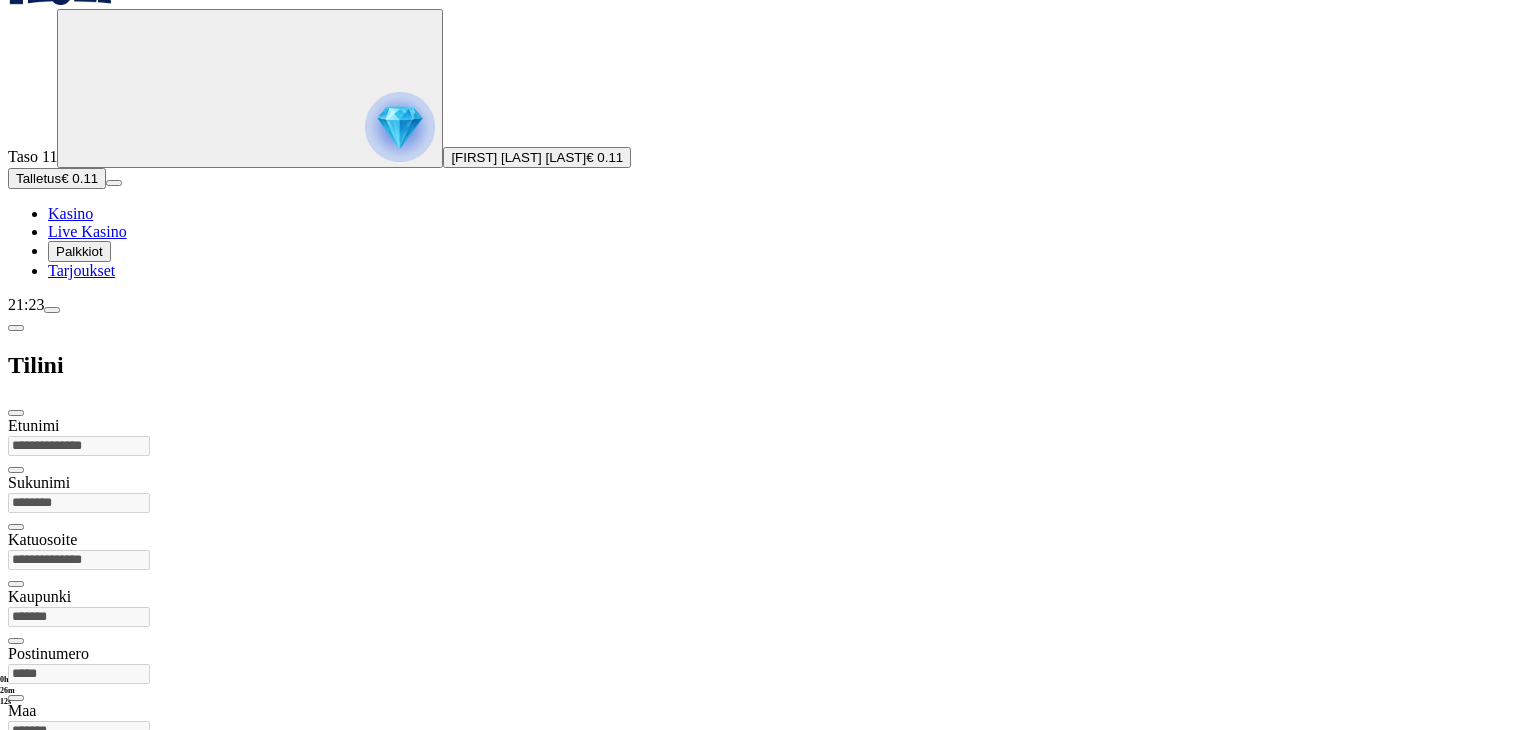 click at bounding box center (16, 328) 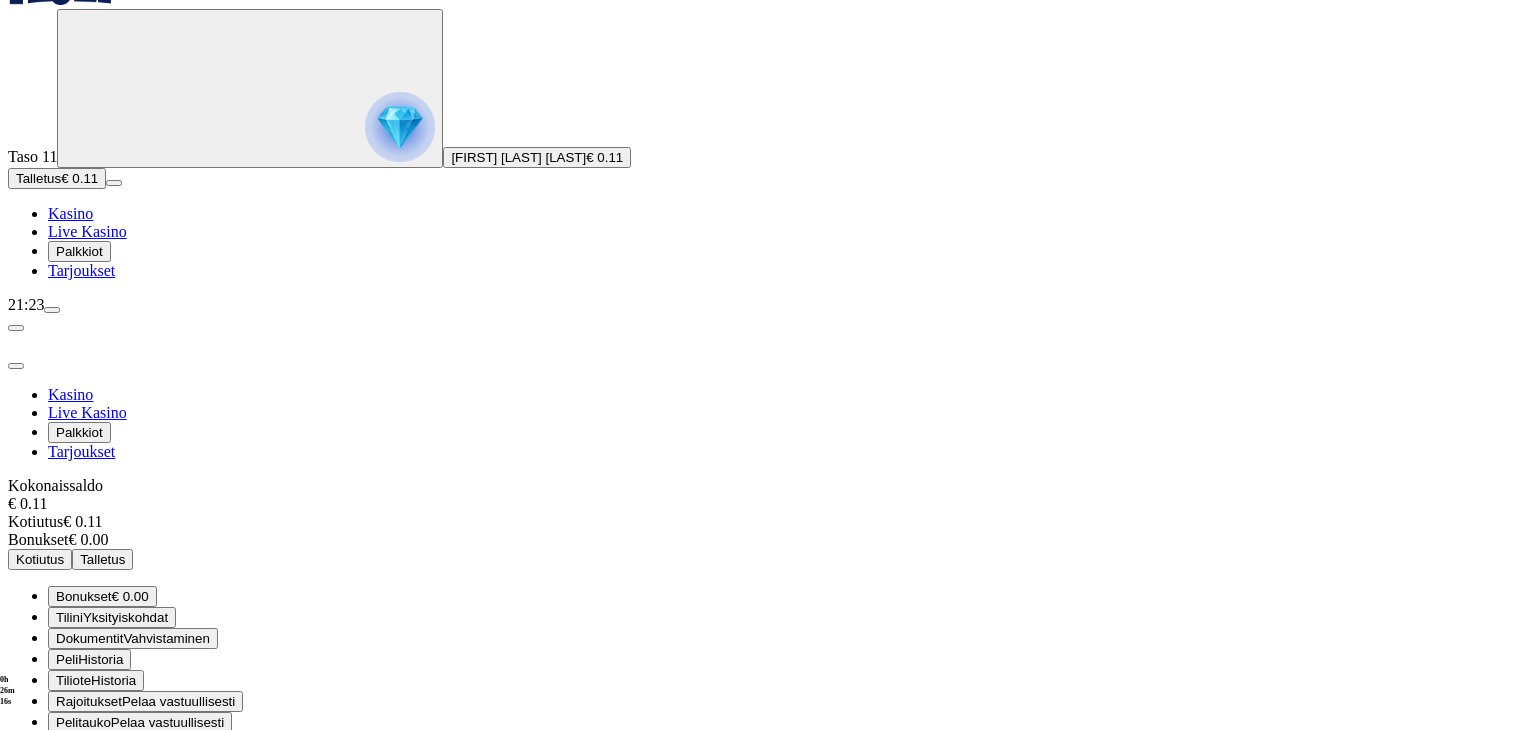 click on "Dokumentit" at bounding box center (89, 638) 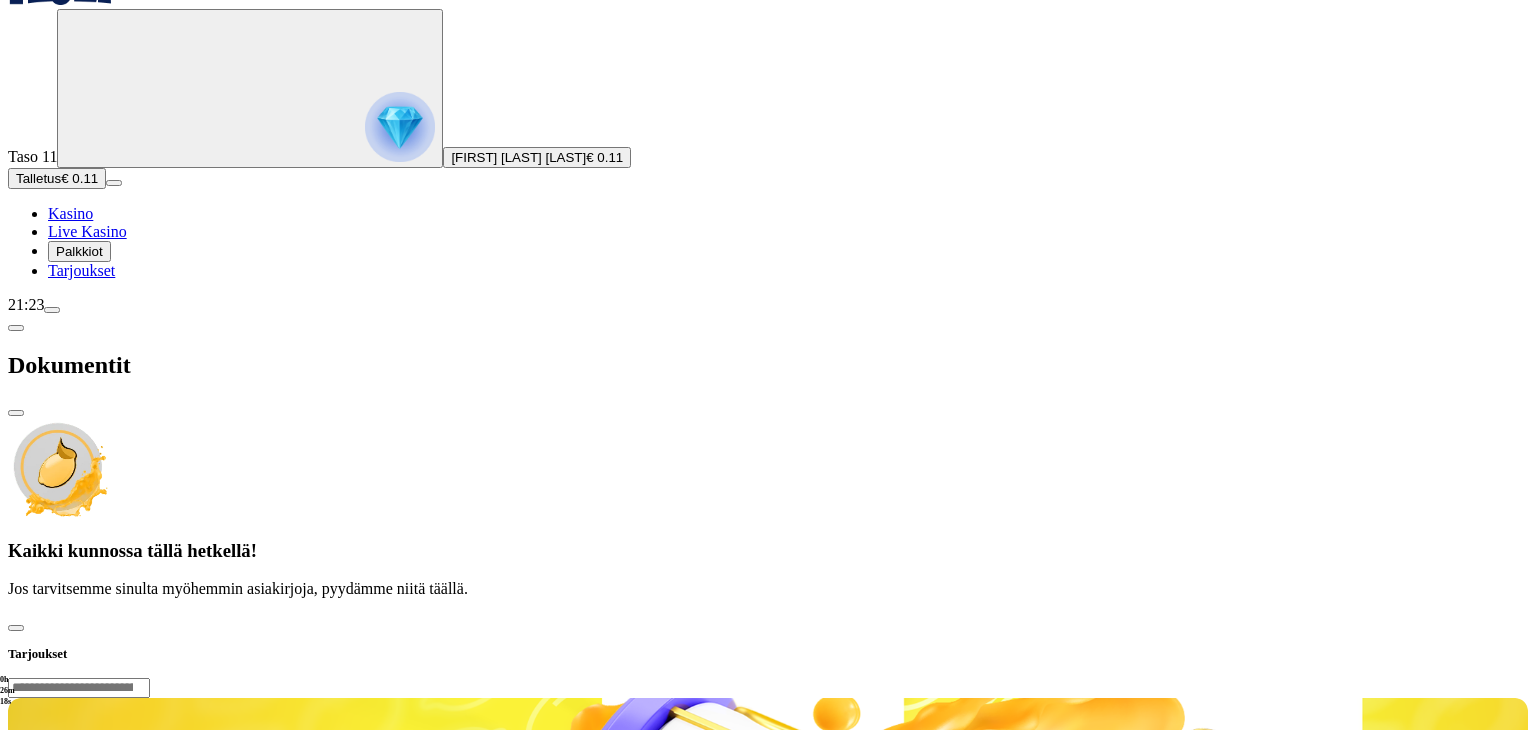 click at bounding box center (16, 328) 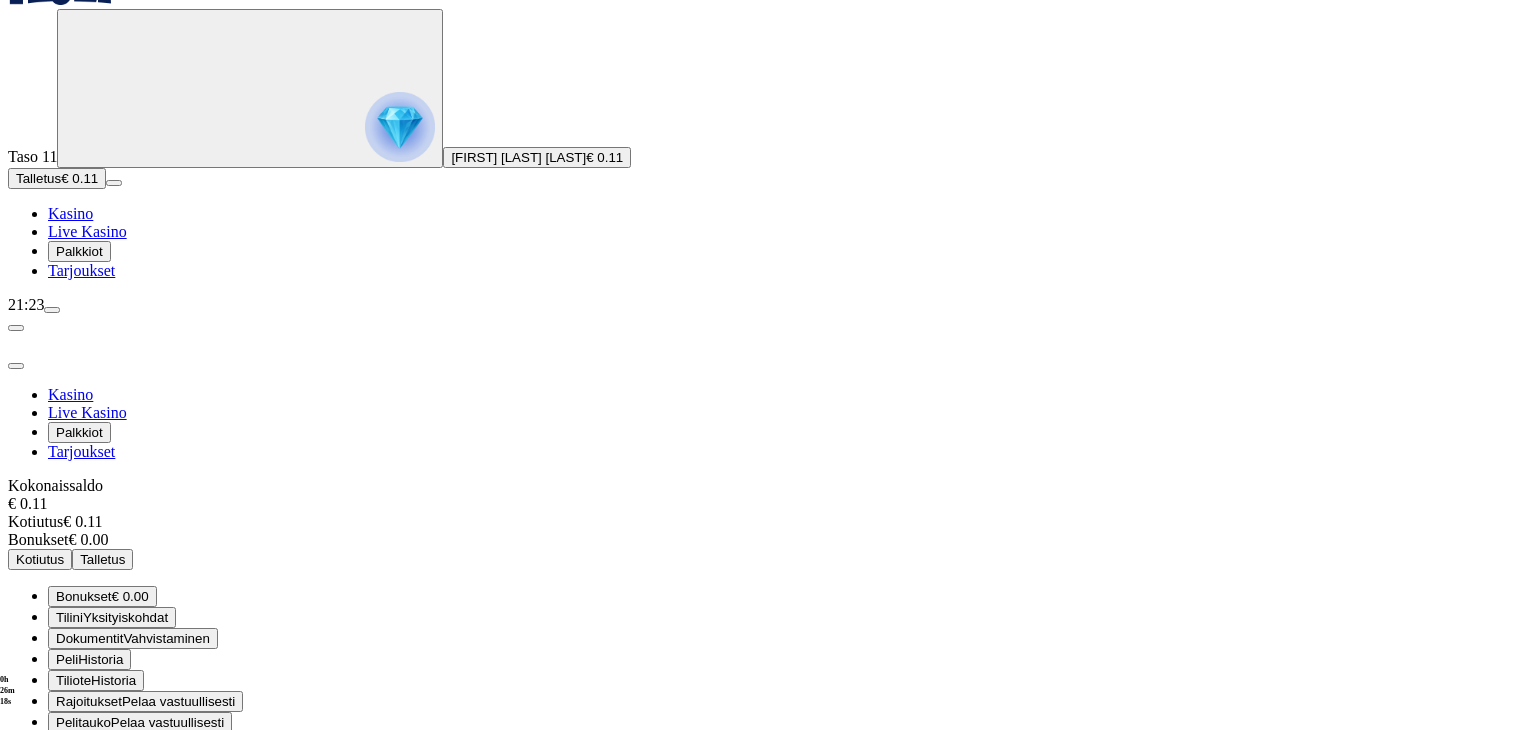 click at bounding box center [768, 342] 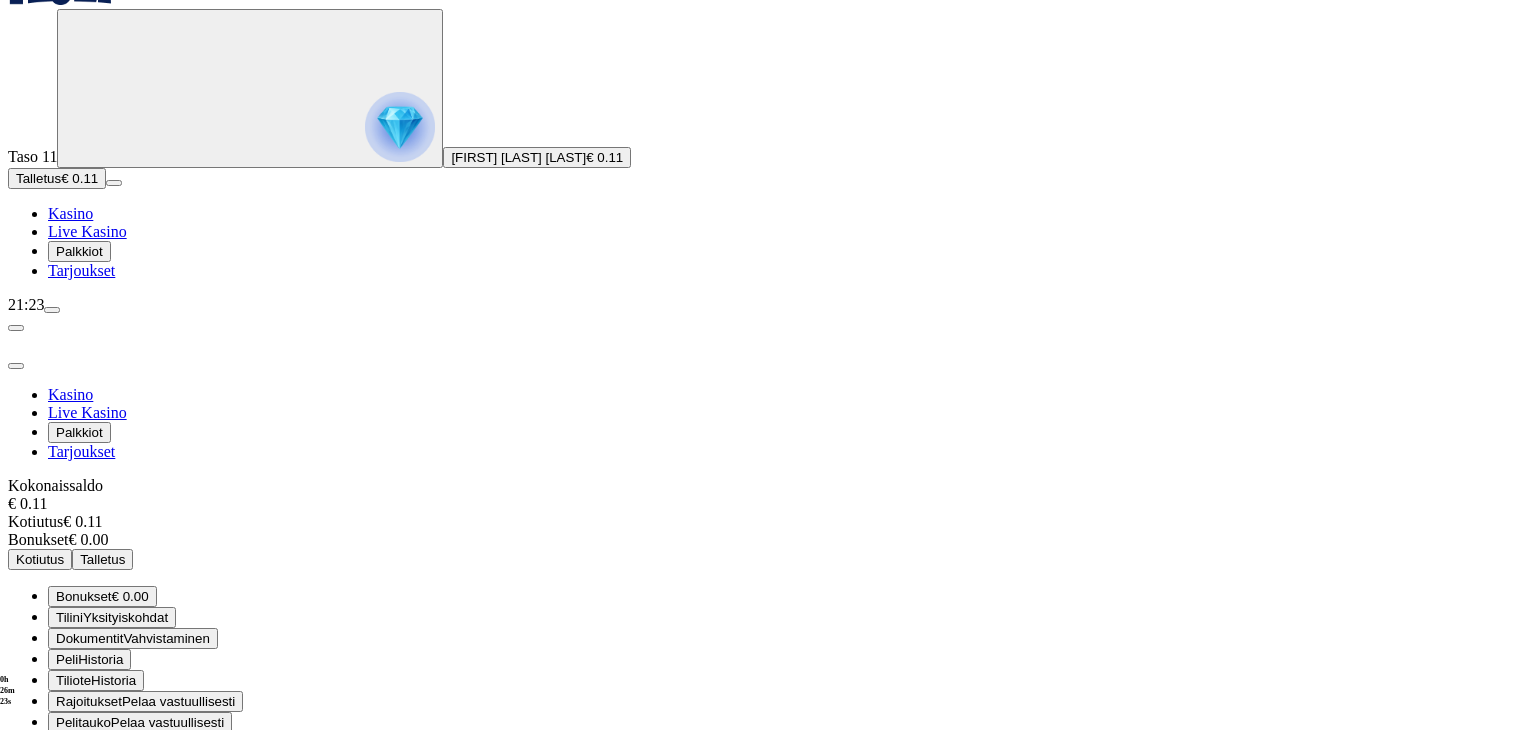 click on "Tiliote" at bounding box center [73, 680] 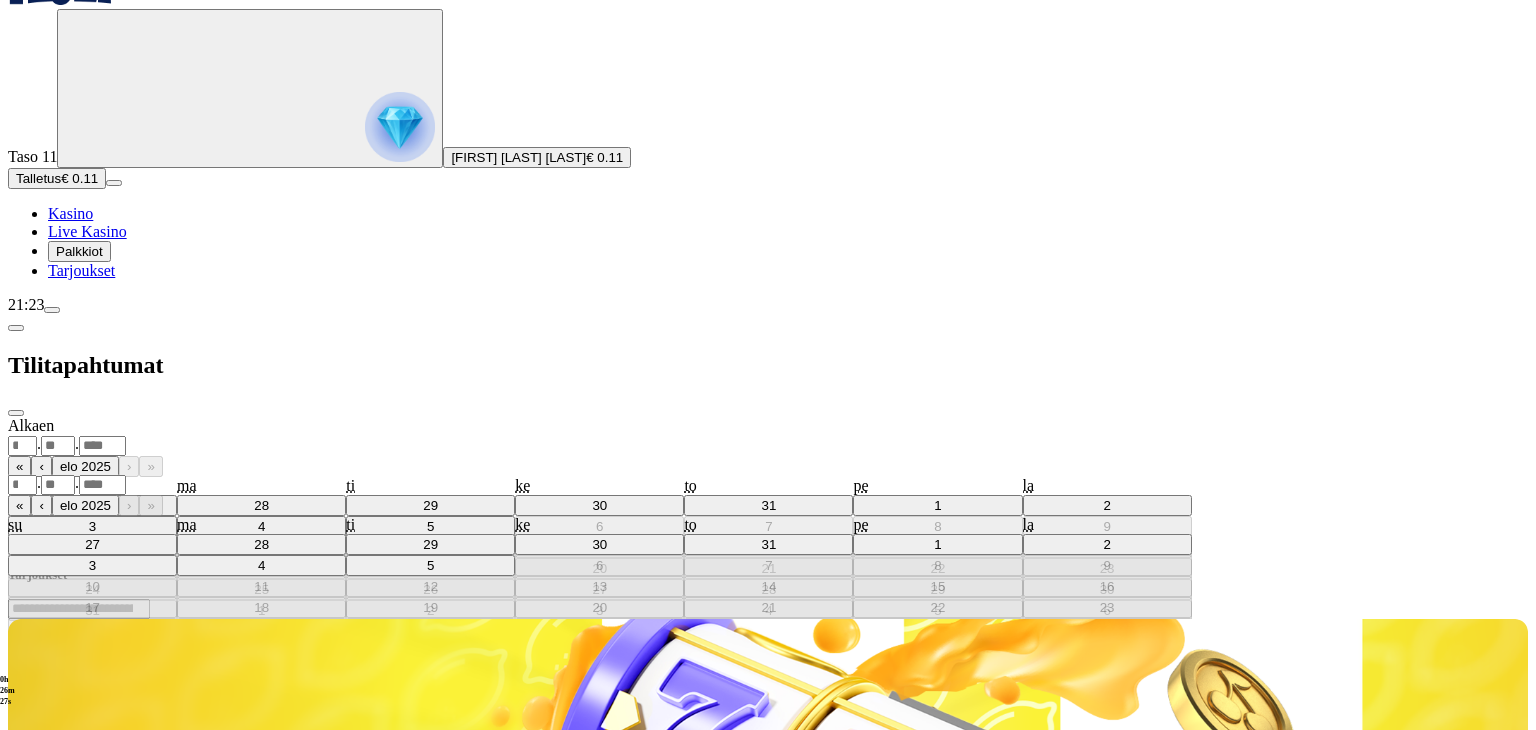 click at bounding box center (16, 413) 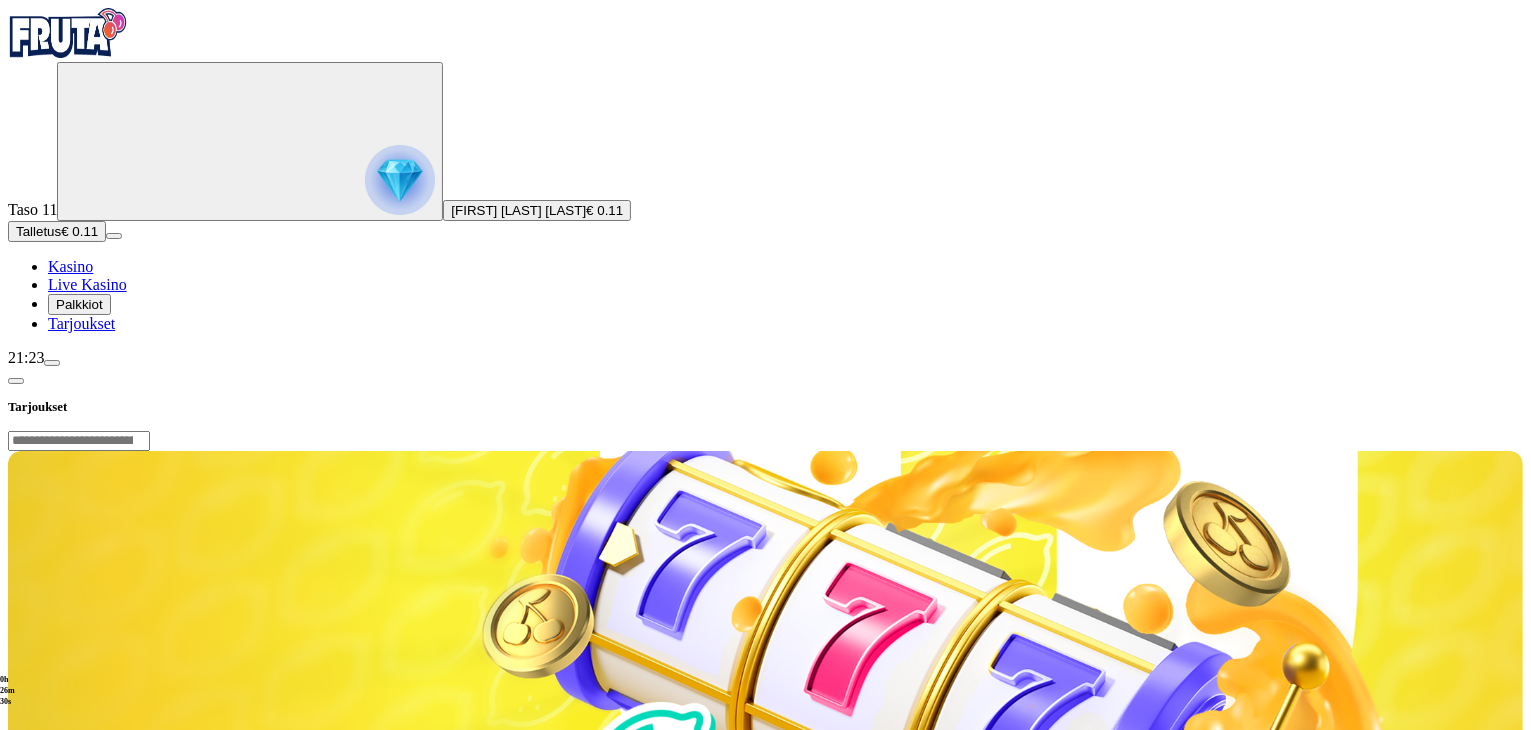 click at bounding box center (52, 363) 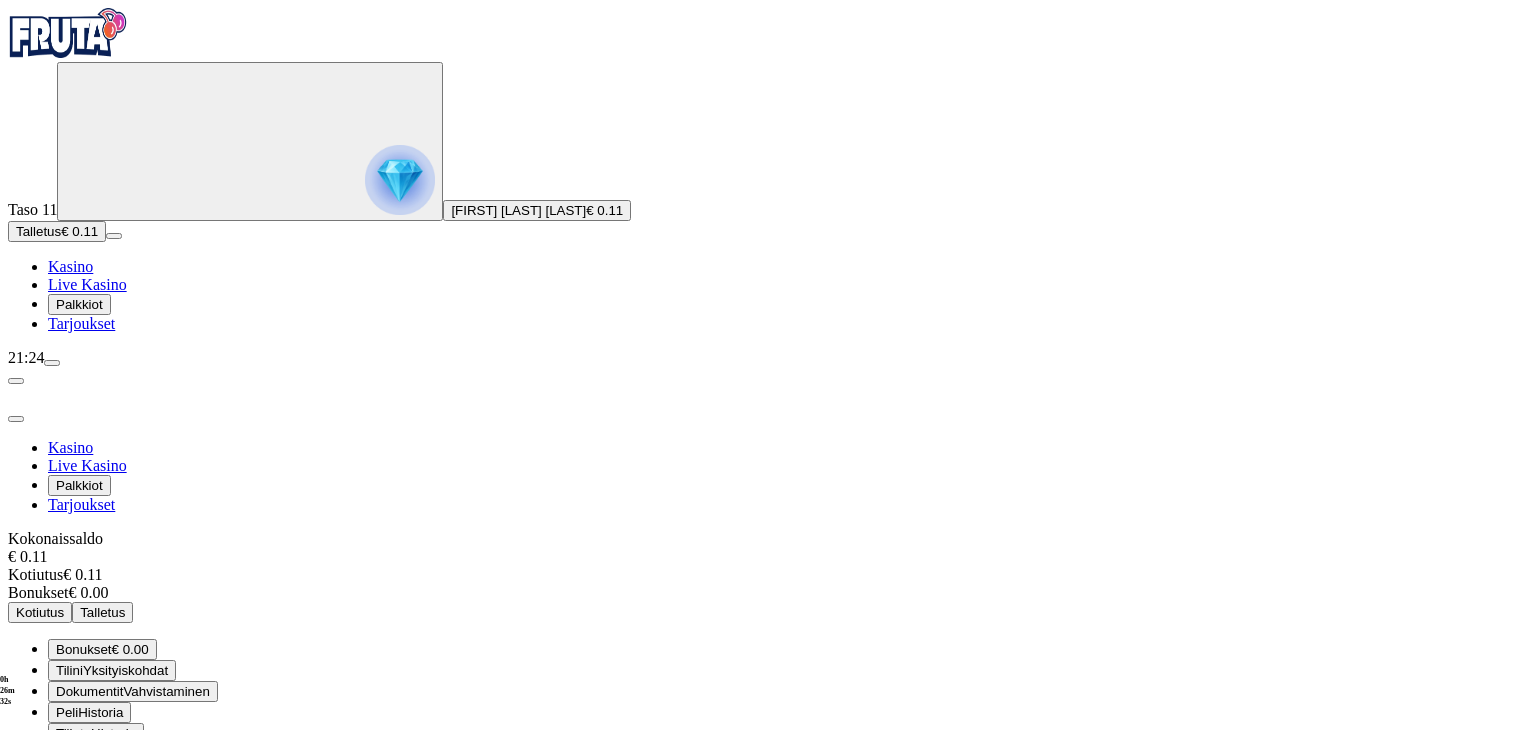 click on "Kirjaudu ulos" at bounding box center (54, 854) 